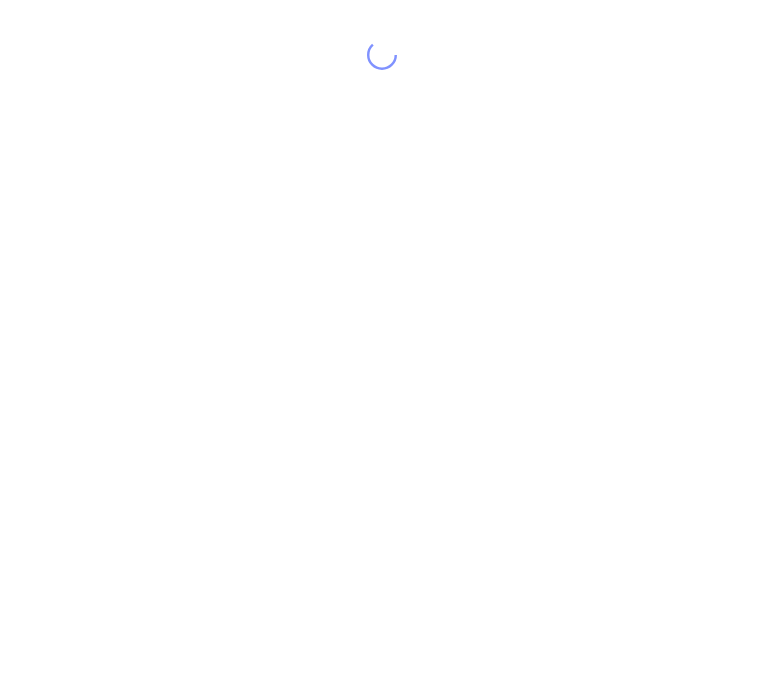 scroll, scrollTop: 0, scrollLeft: 0, axis: both 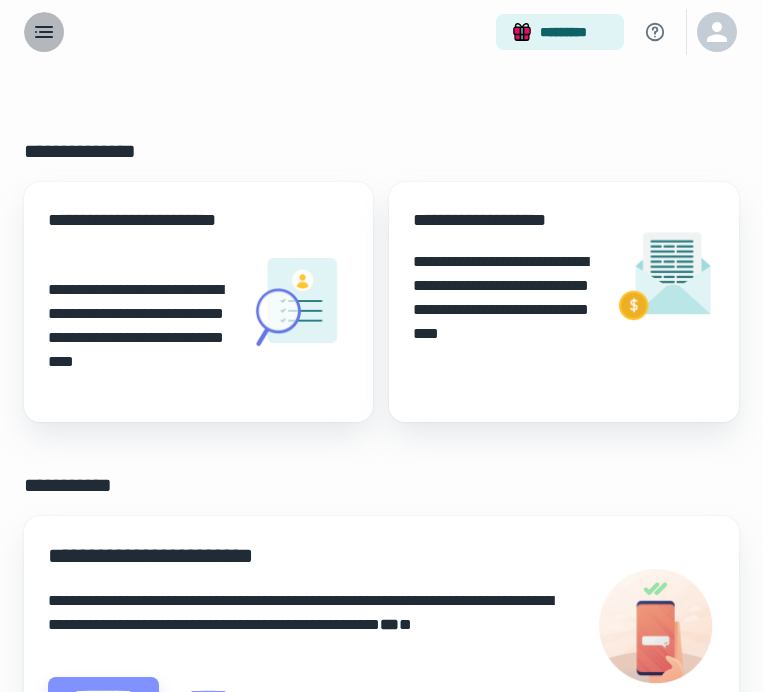 click 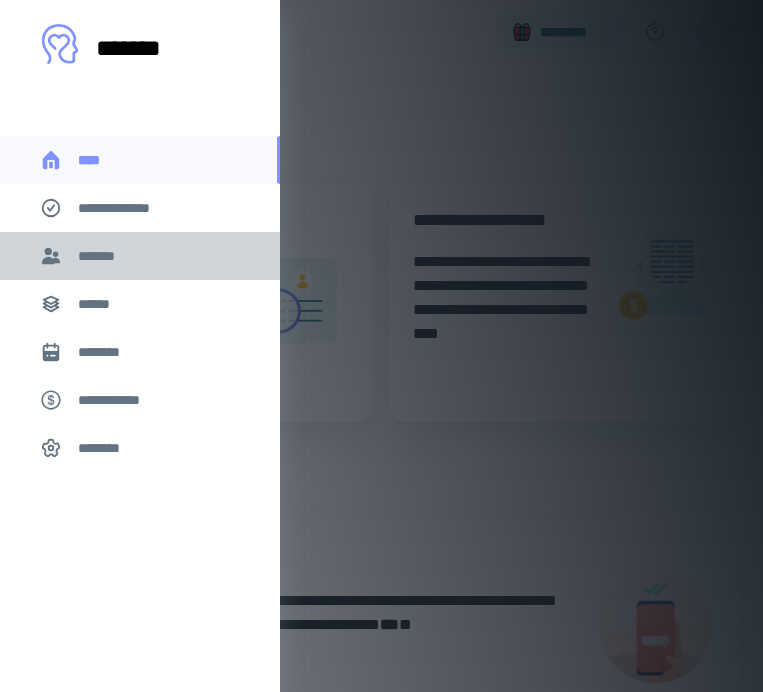 click on "*******" at bounding box center [100, 256] 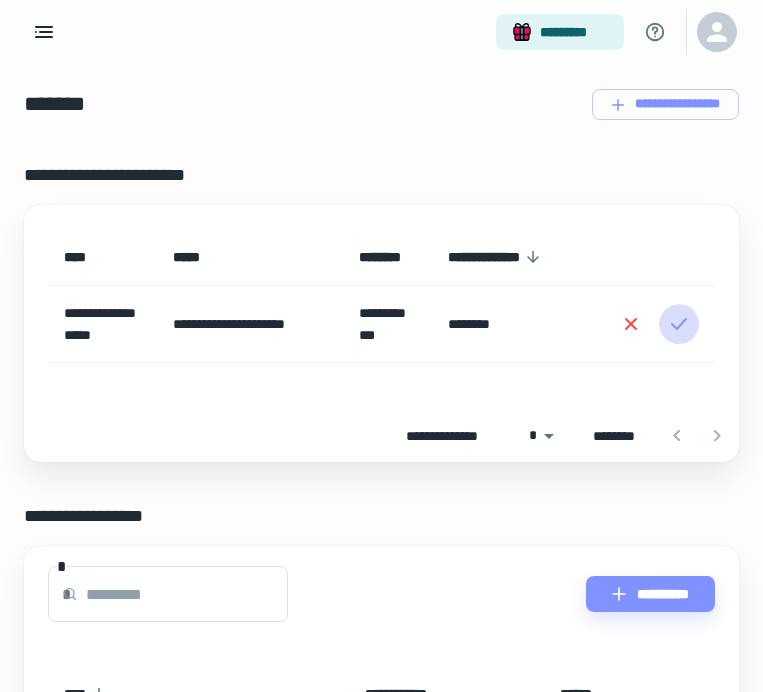 click 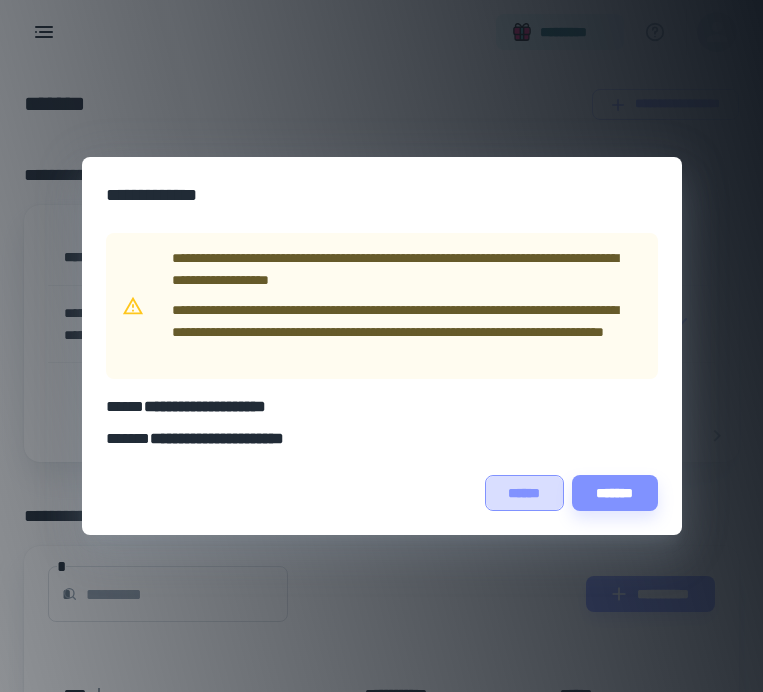 click on "******" at bounding box center (524, 493) 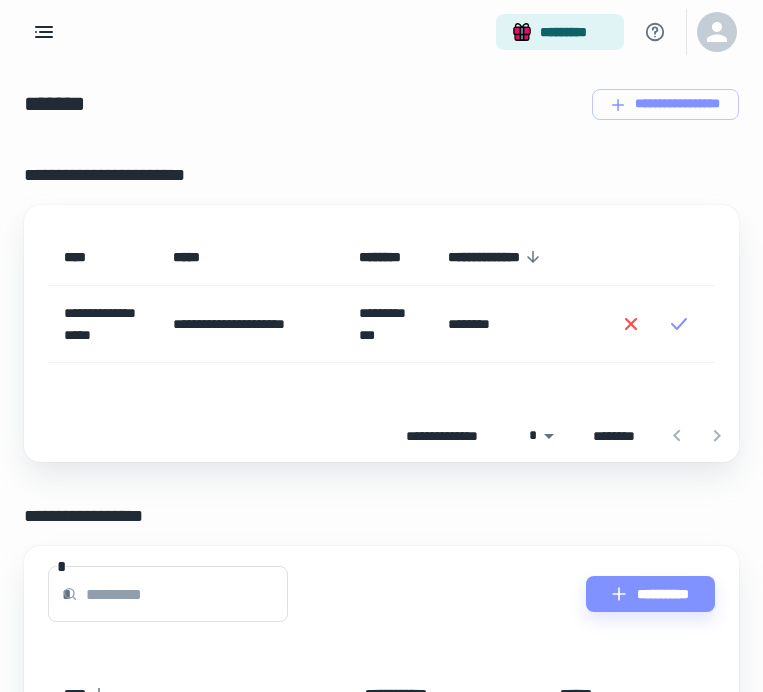click on "********" at bounding box center [513, 324] 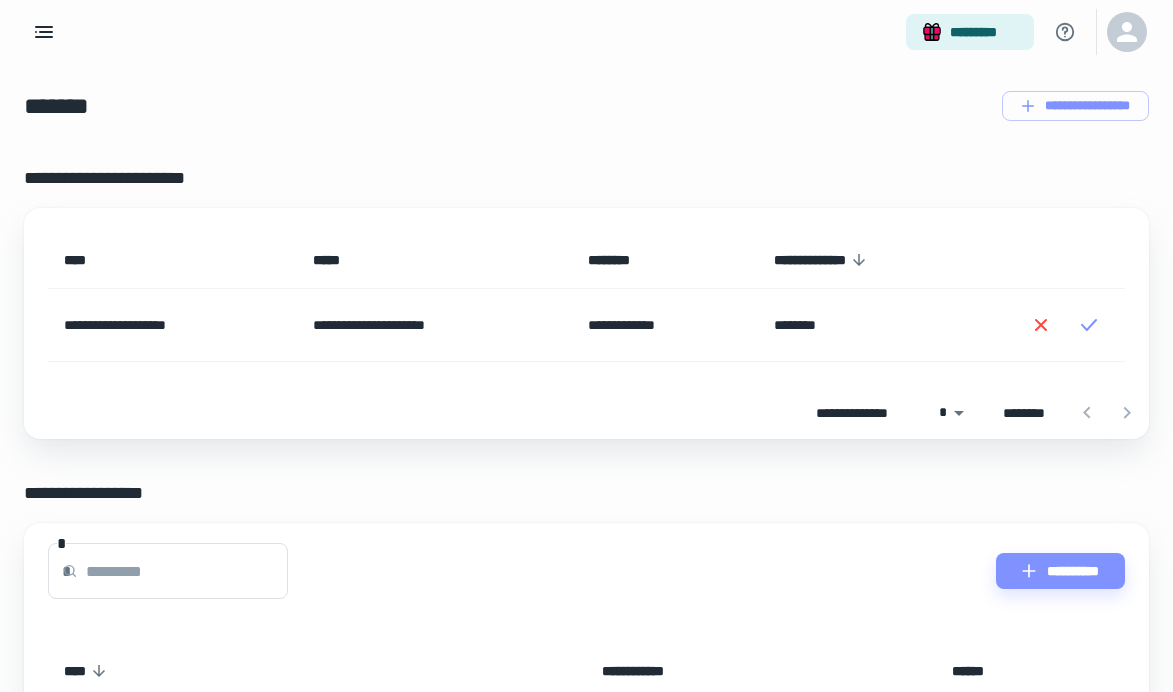 click on "********" at bounding box center (878, 325) 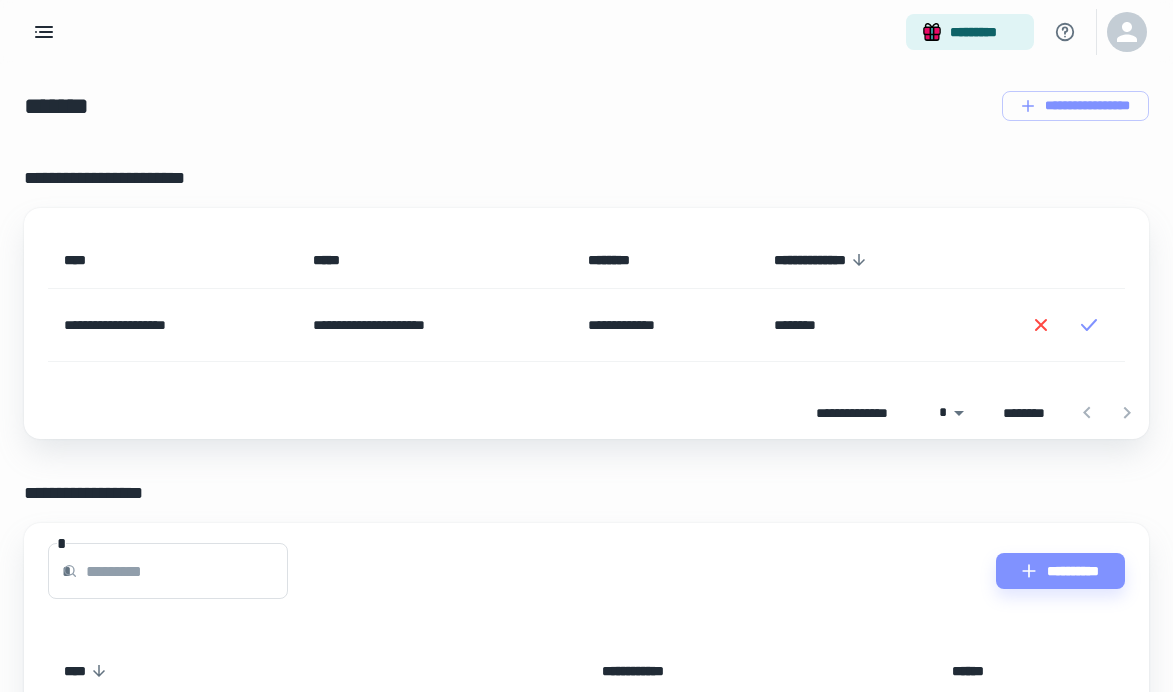click 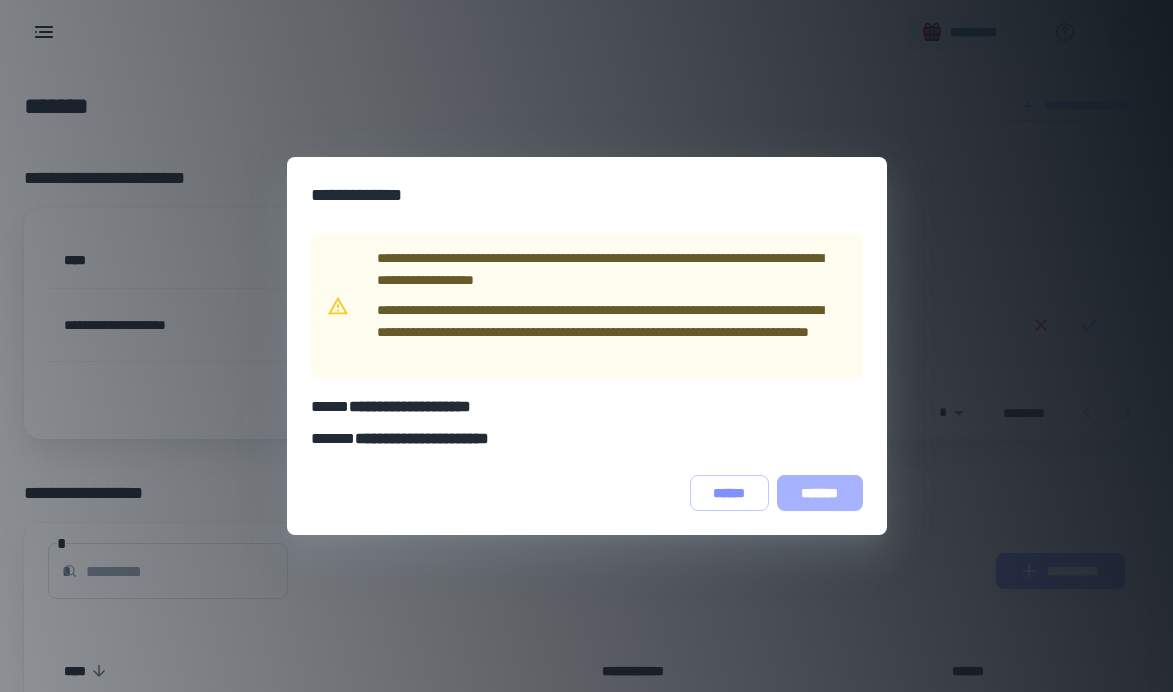 click on "*******" at bounding box center [820, 493] 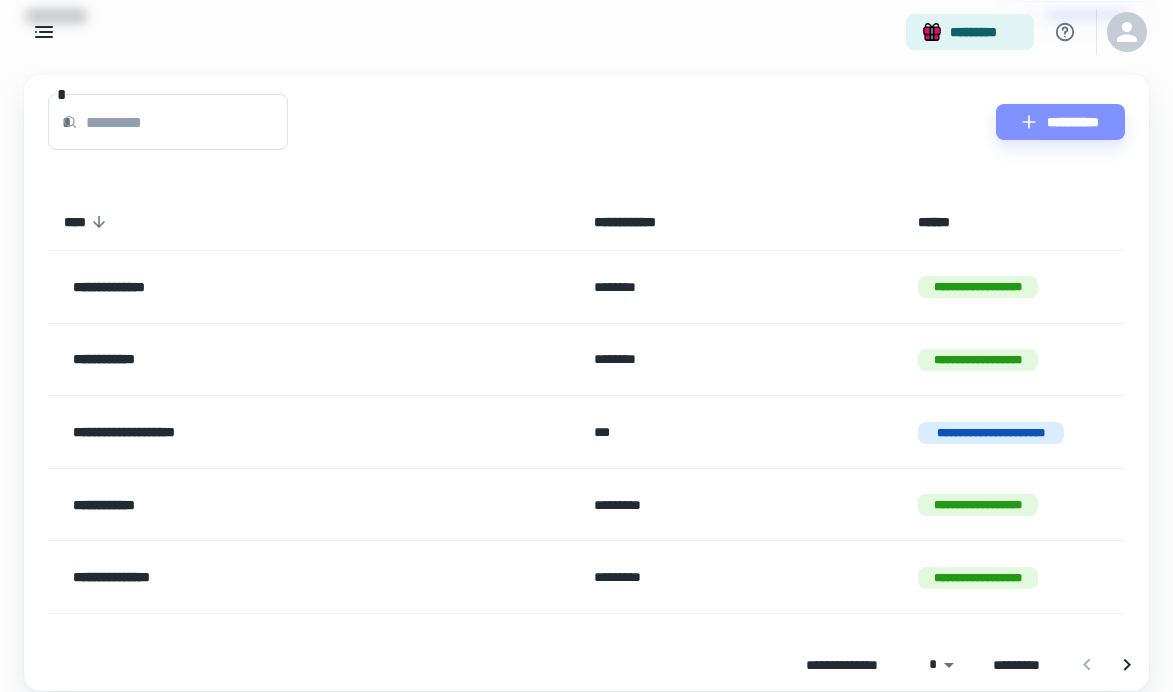 scroll, scrollTop: 91, scrollLeft: 0, axis: vertical 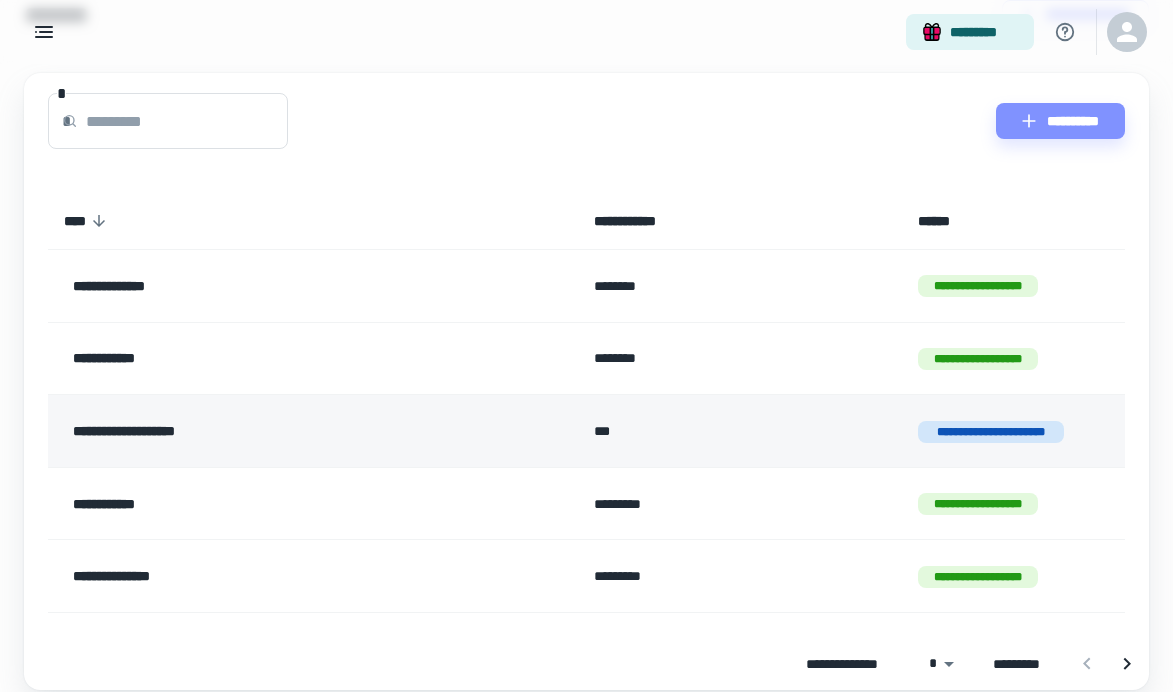 click on "***" at bounding box center [740, 431] 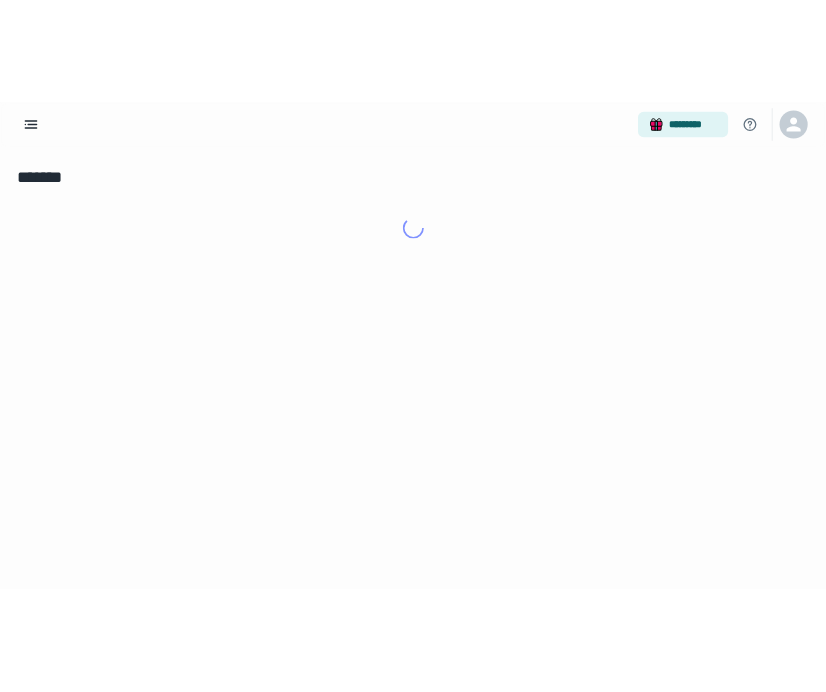 scroll, scrollTop: 0, scrollLeft: 0, axis: both 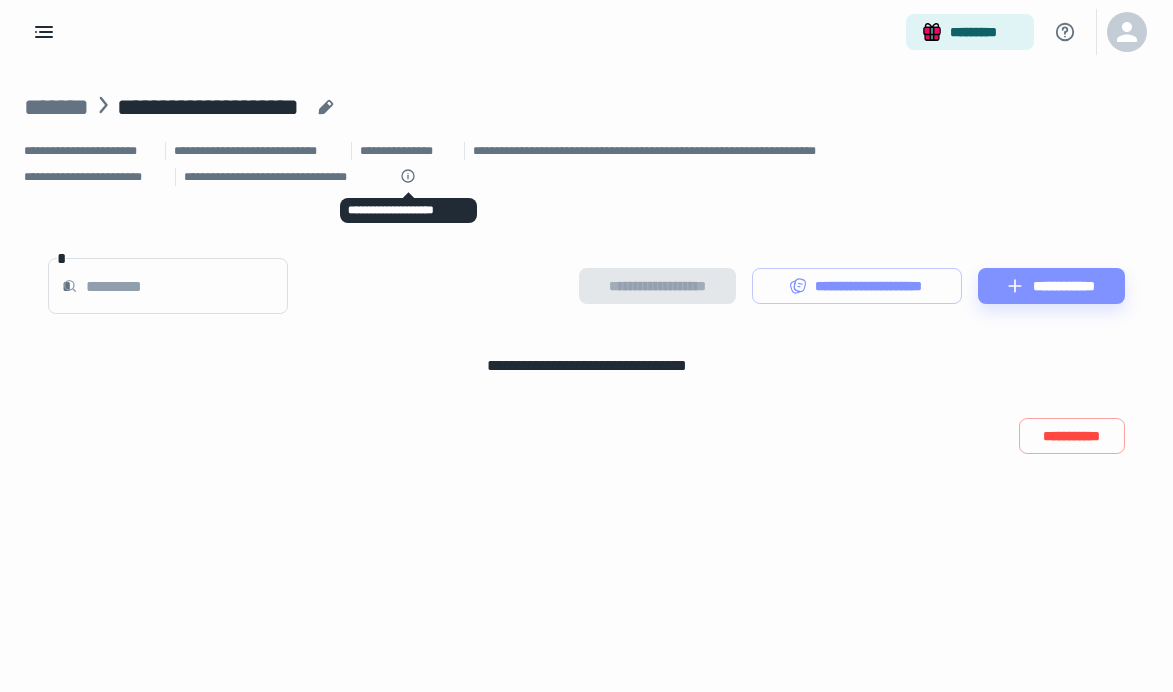 click 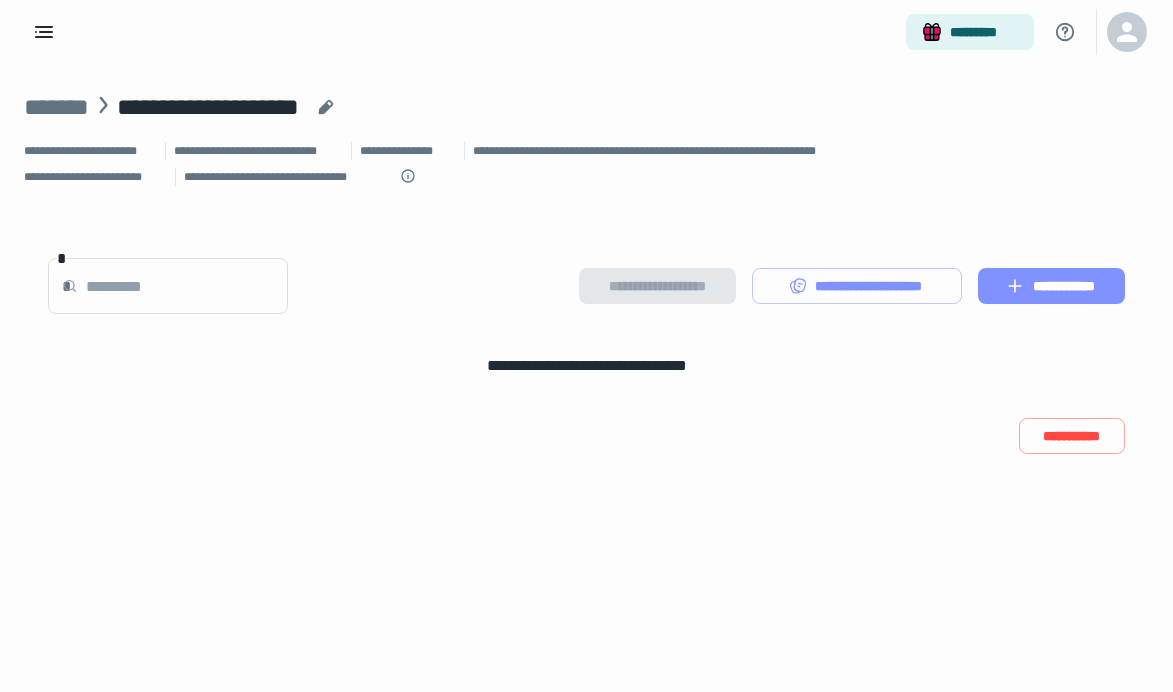 click on "**********" at bounding box center (1051, 286) 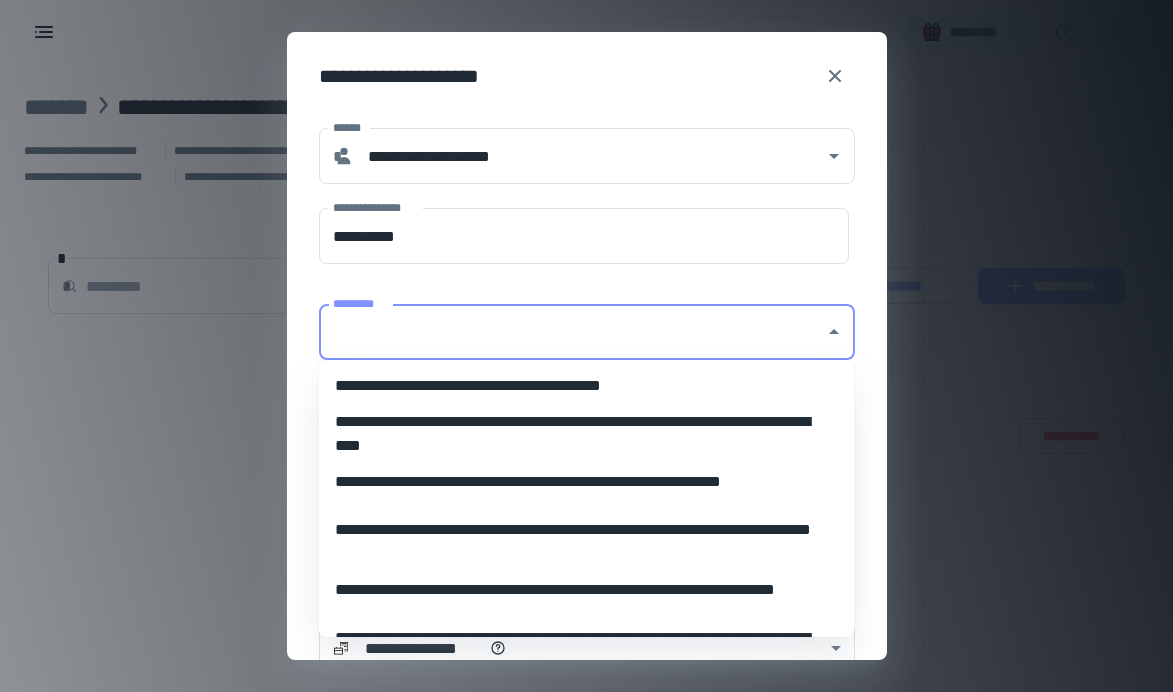 click on "*********" at bounding box center (572, 332) 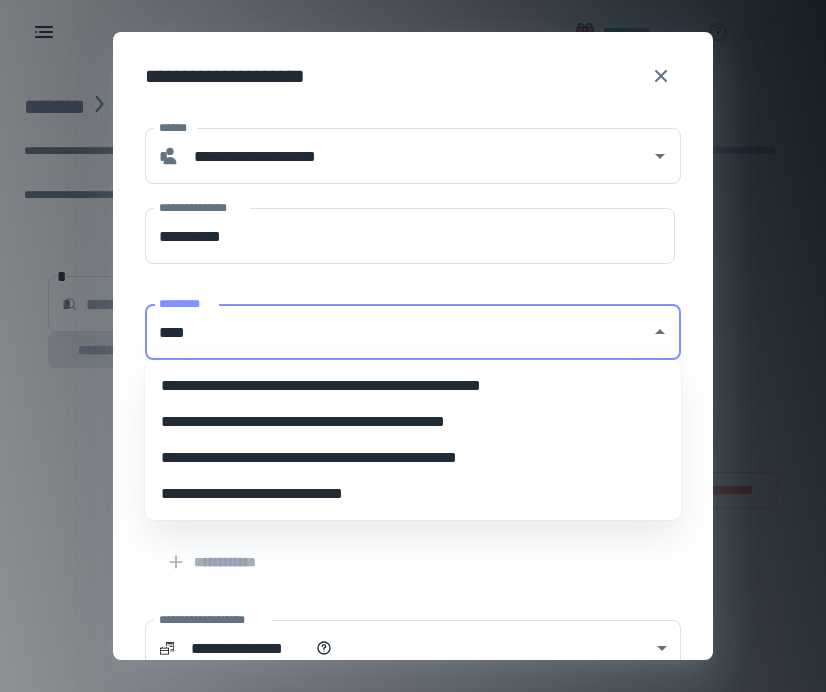 click on "**********" at bounding box center (413, 458) 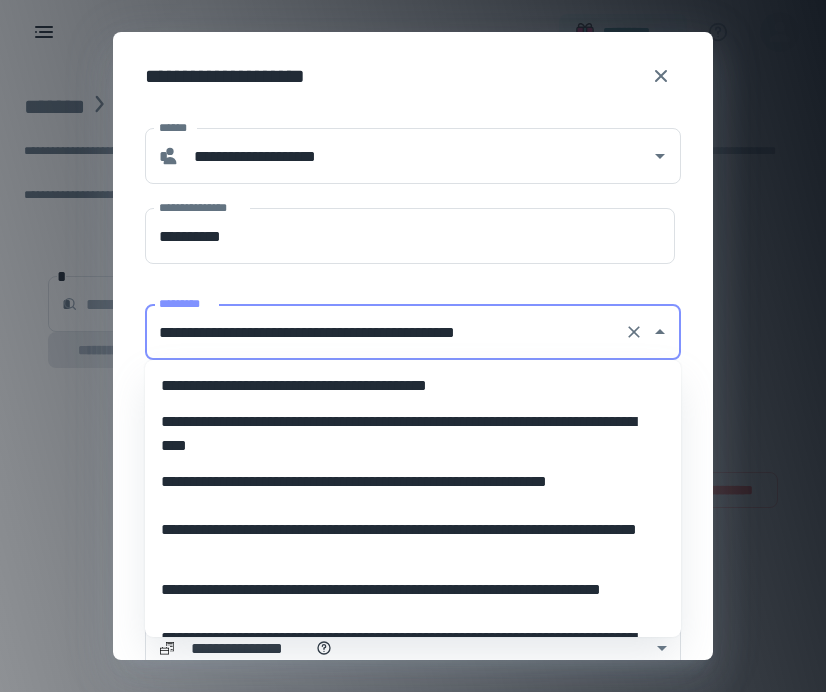 click on "**********" at bounding box center (385, 332) 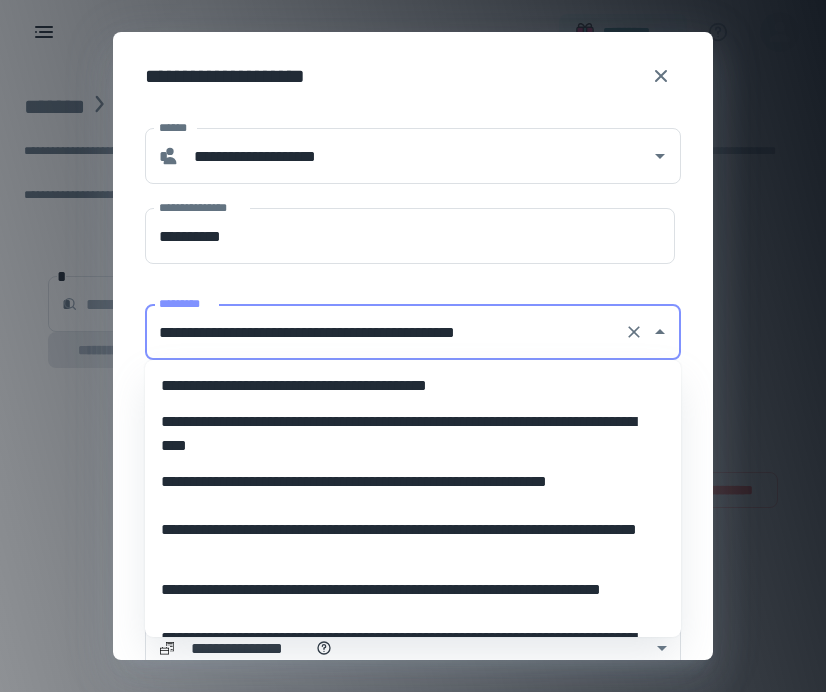scroll, scrollTop: 4723, scrollLeft: 0, axis: vertical 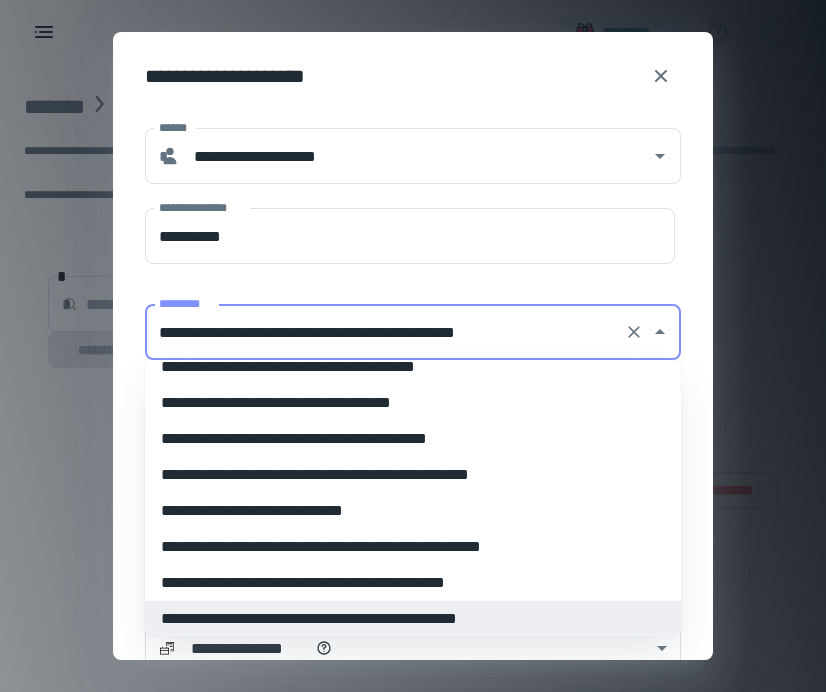 type on "**********" 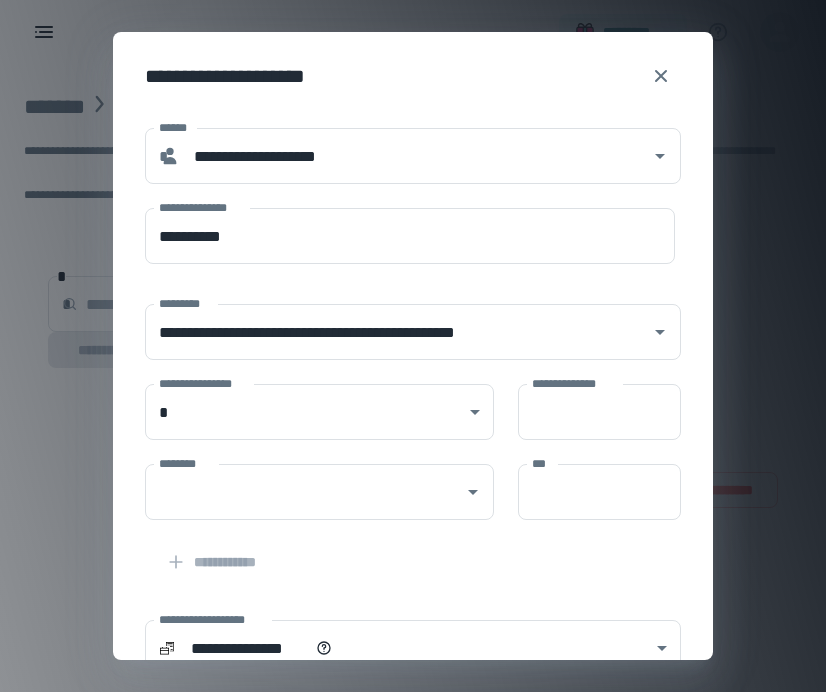 click on "**********" at bounding box center [401, 320] 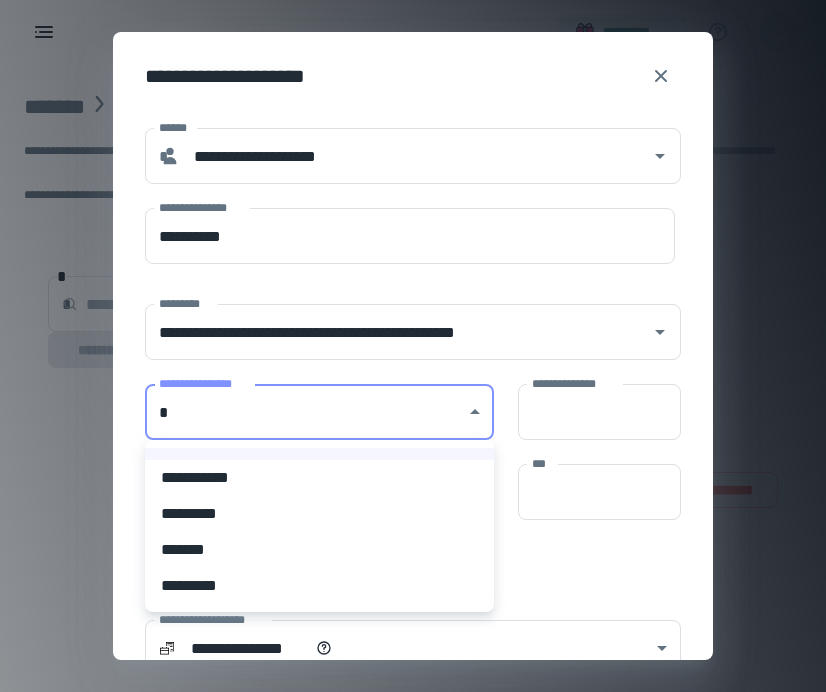click on "**********" at bounding box center [413, 346] 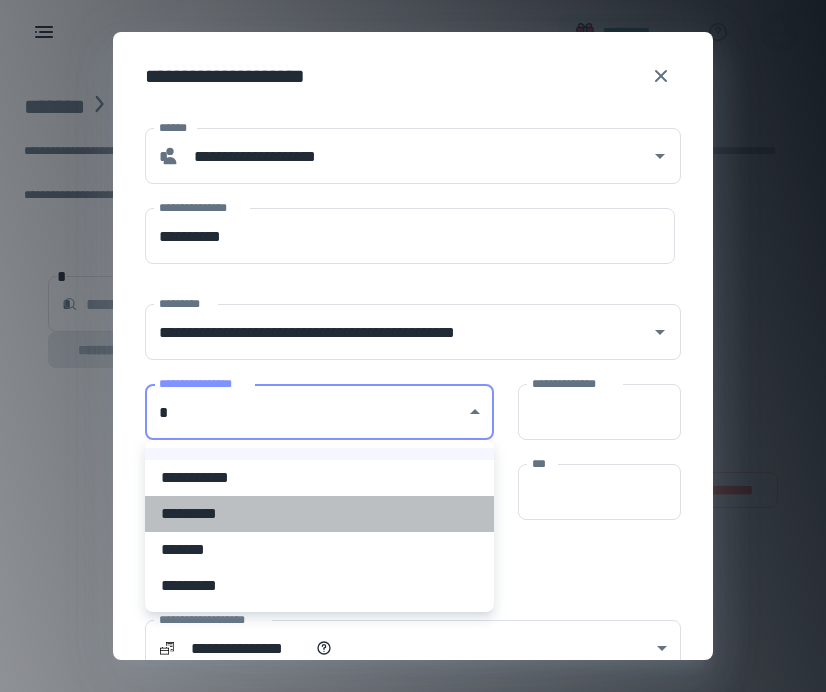click on "*********" at bounding box center (319, 514) 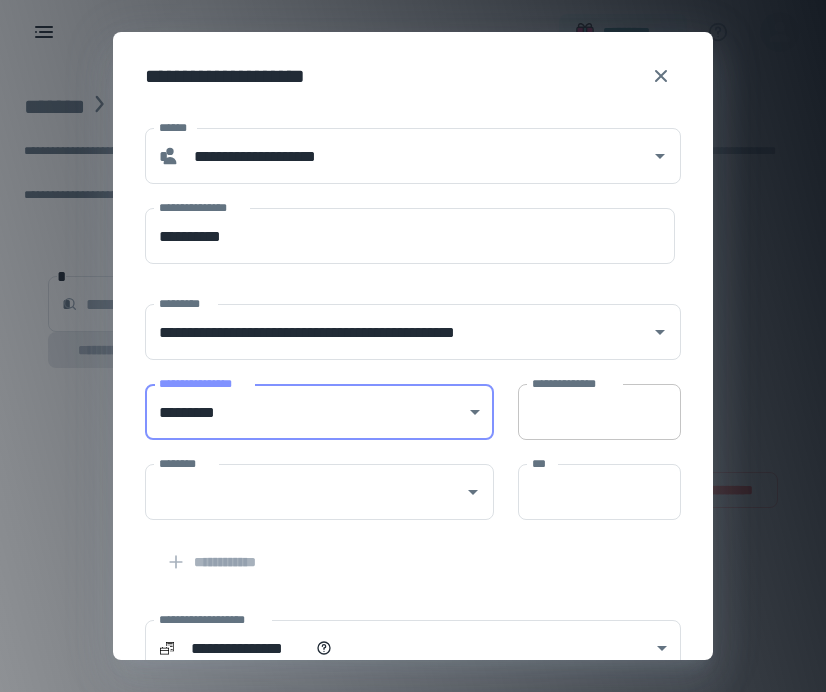 click on "**********" at bounding box center [599, 412] 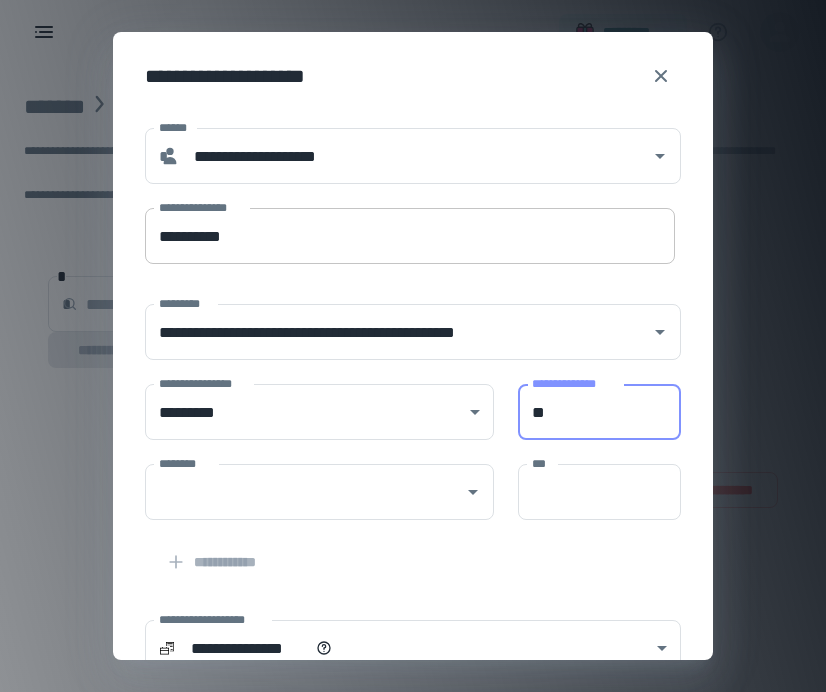 type on "**" 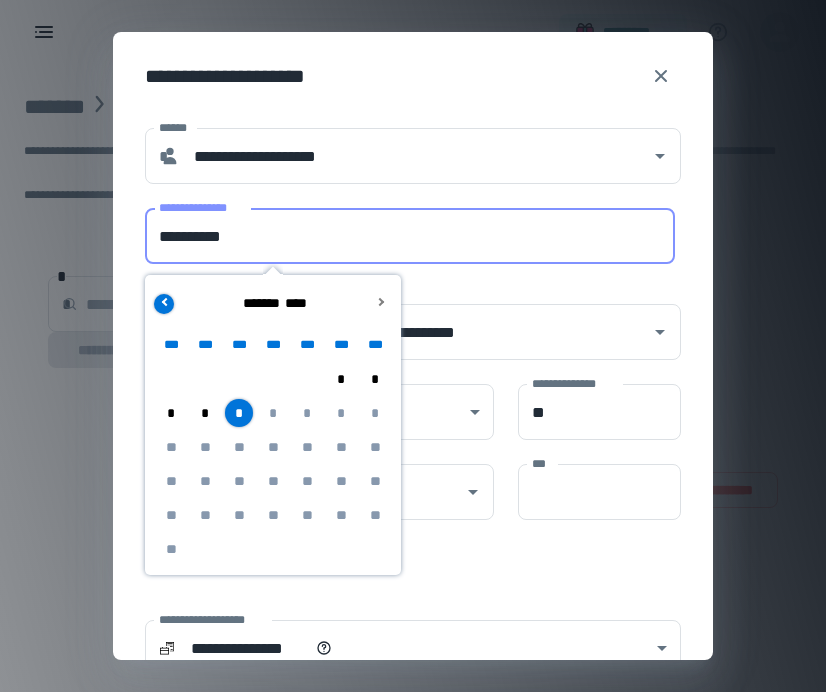 click at bounding box center [165, 301] 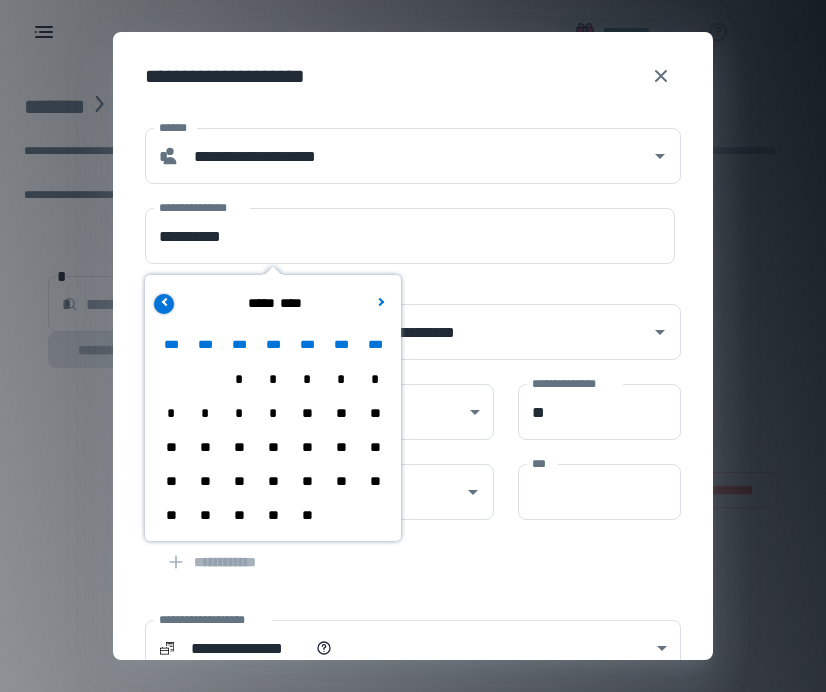 click at bounding box center (165, 301) 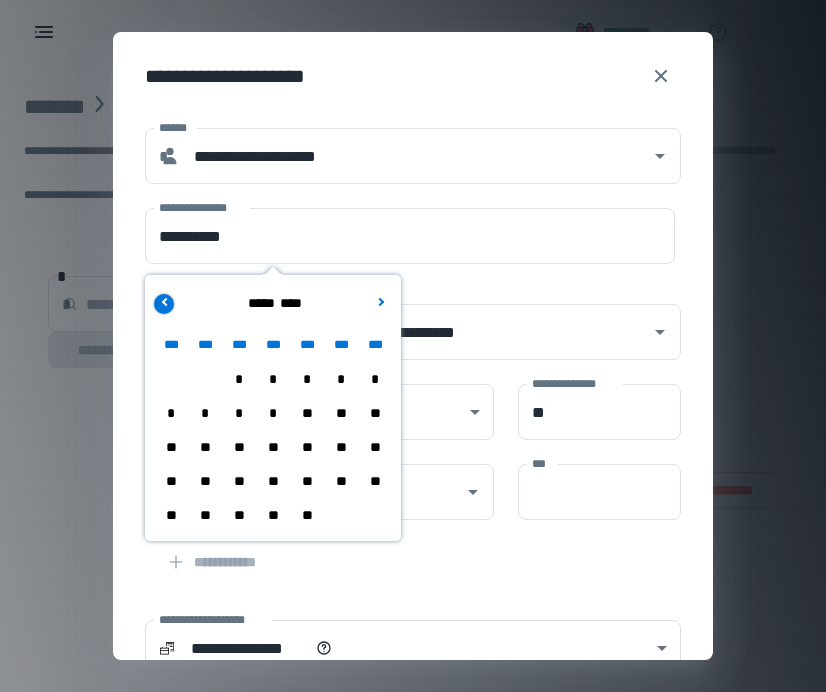 click at bounding box center (165, 301) 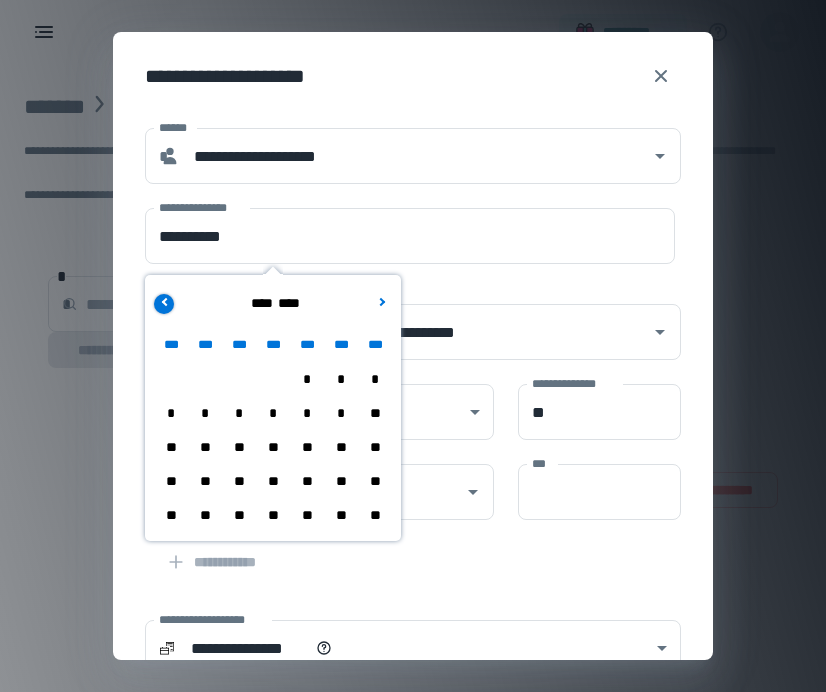 click at bounding box center [165, 301] 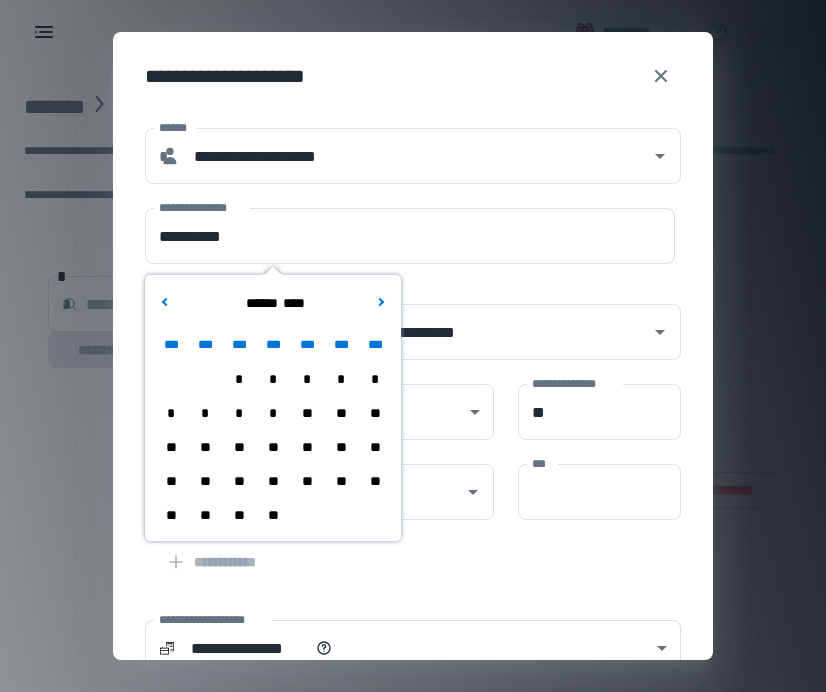 click at bounding box center [307, 515] 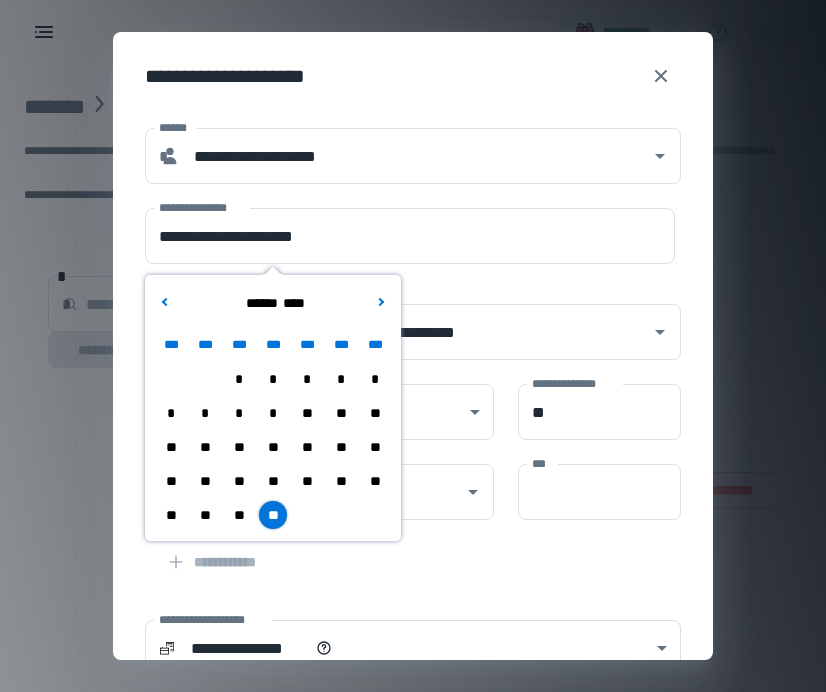 click on "**" at bounding box center (273, 515) 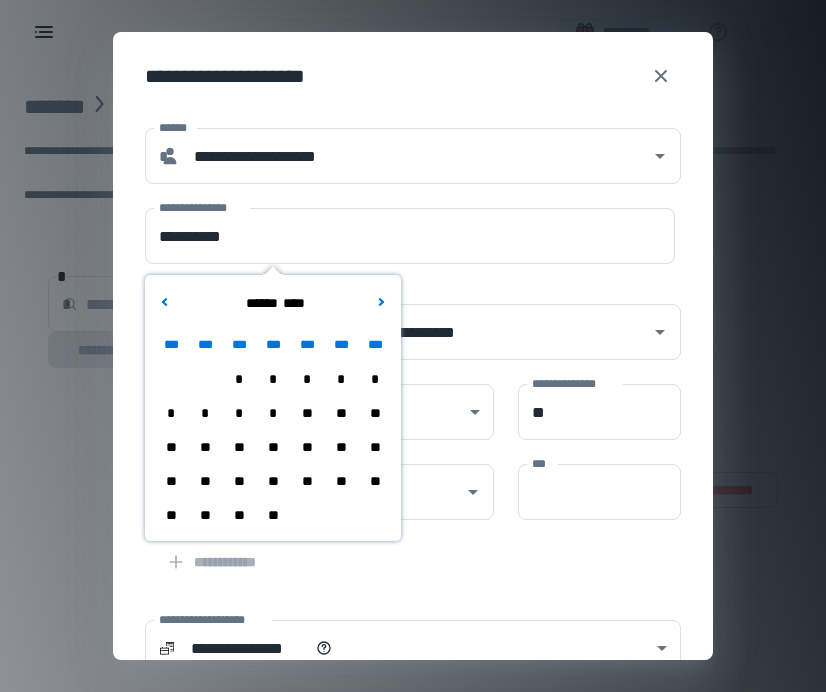 click on "**" at bounding box center [273, 515] 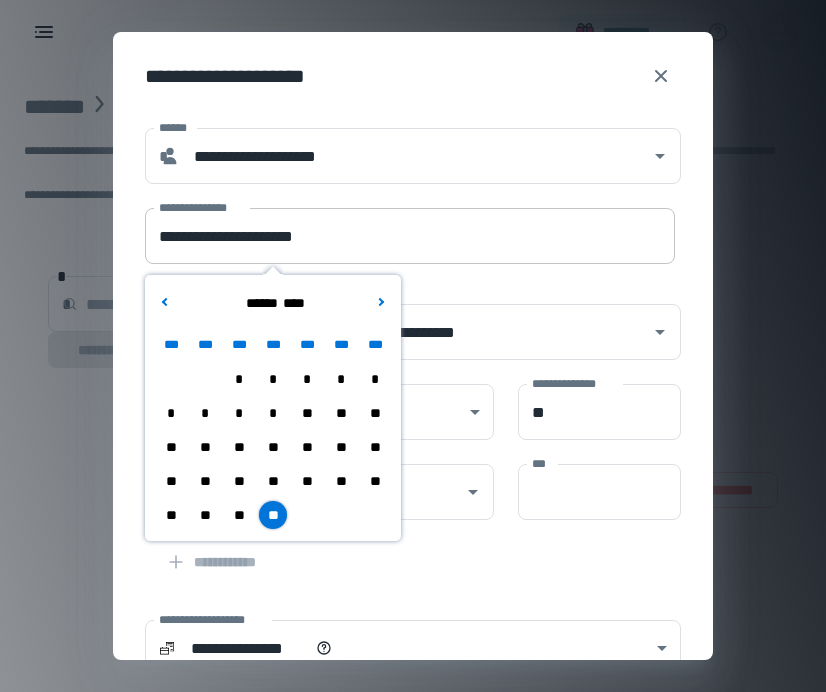 click on "**********" at bounding box center (410, 236) 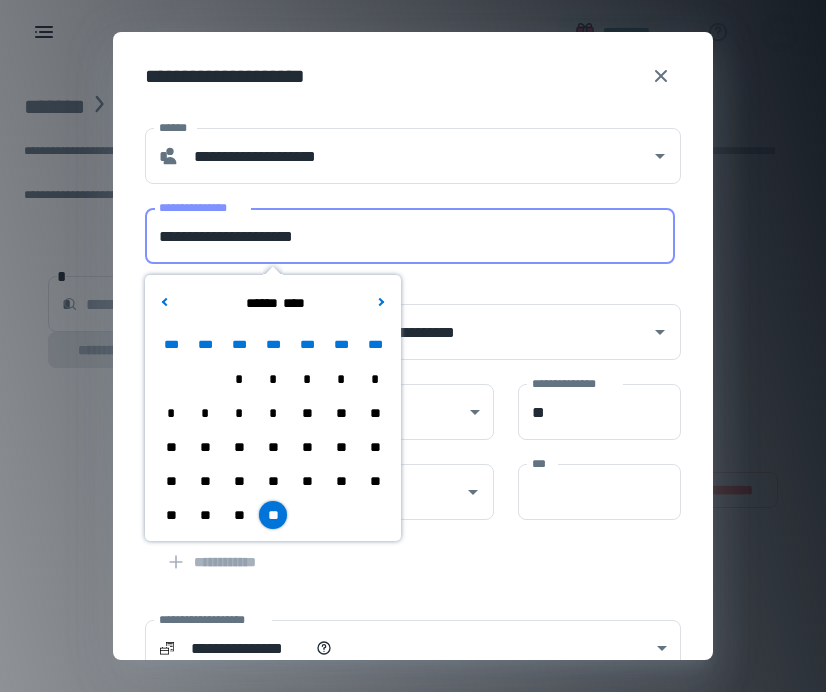 click on "**********" at bounding box center (410, 236) 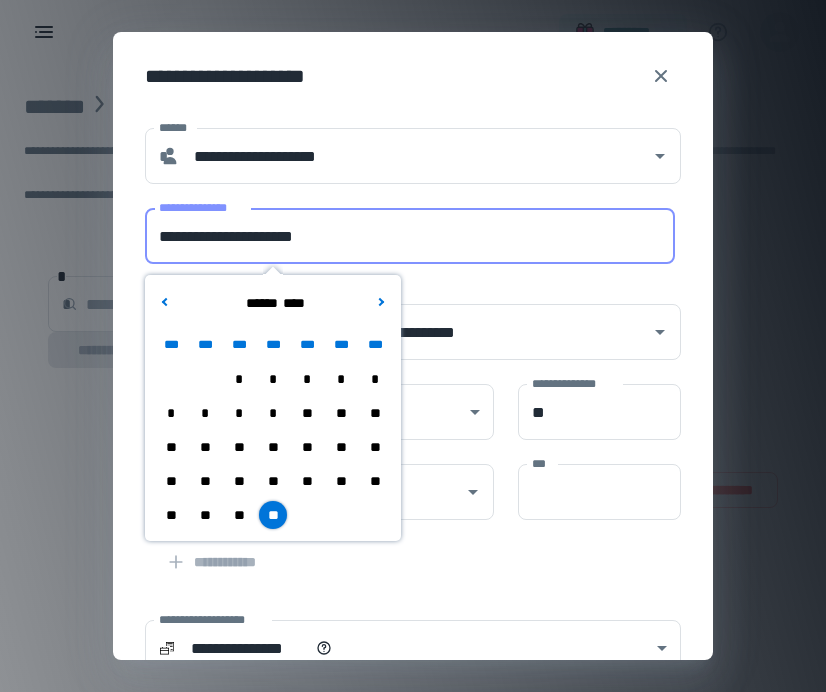 click on "**********" at bounding box center (410, 236) 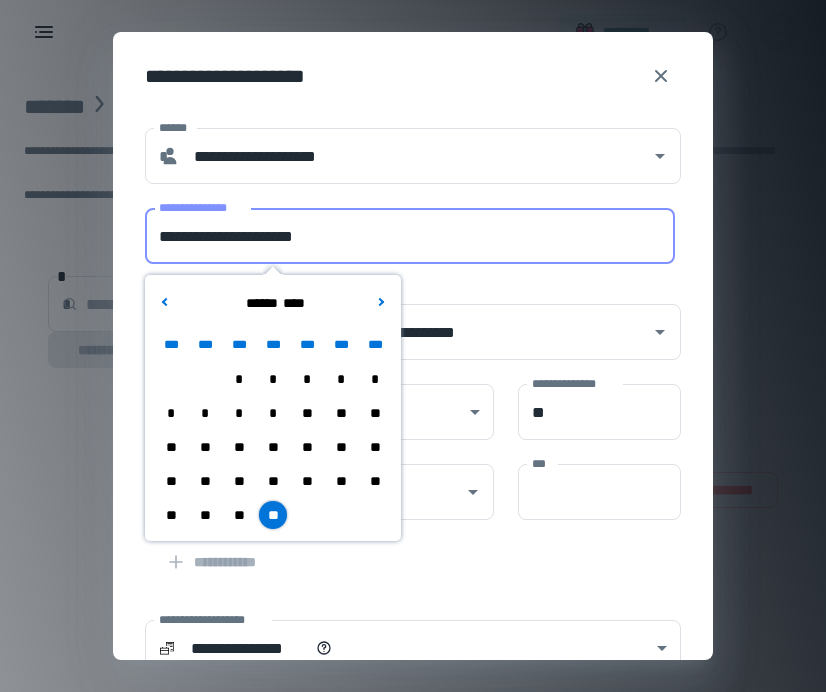 click on "**********" at bounding box center [410, 236] 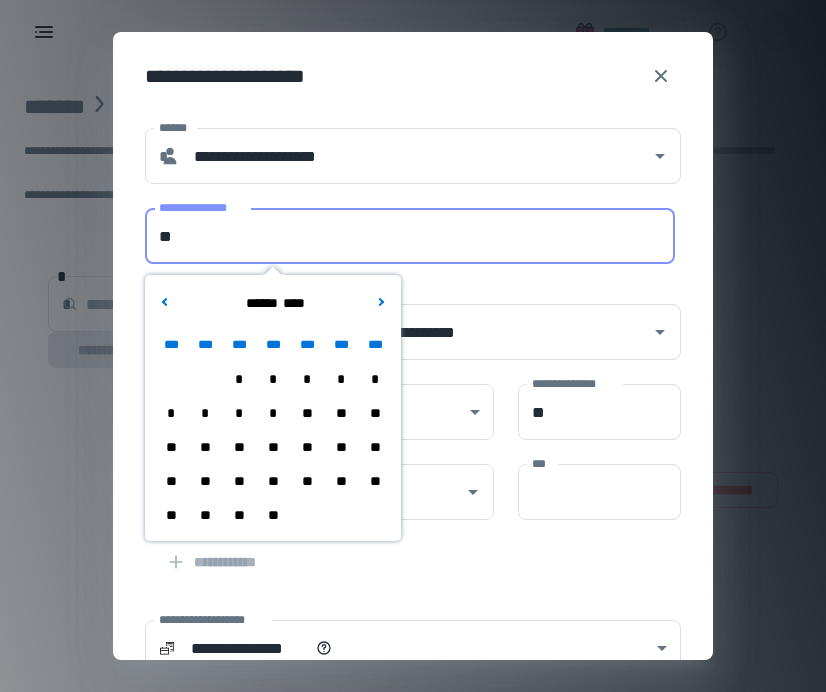 type on "*" 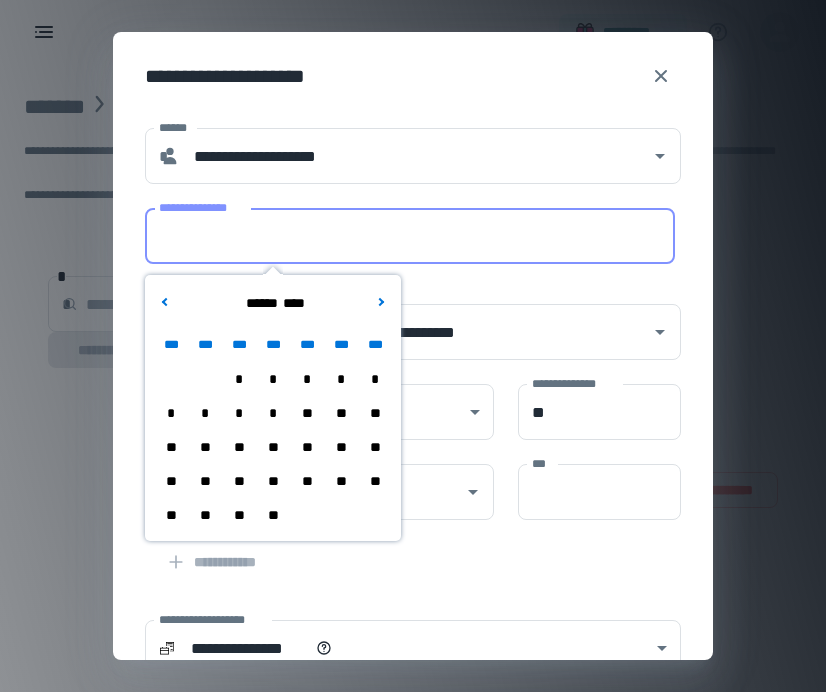 click on "**" at bounding box center [273, 515] 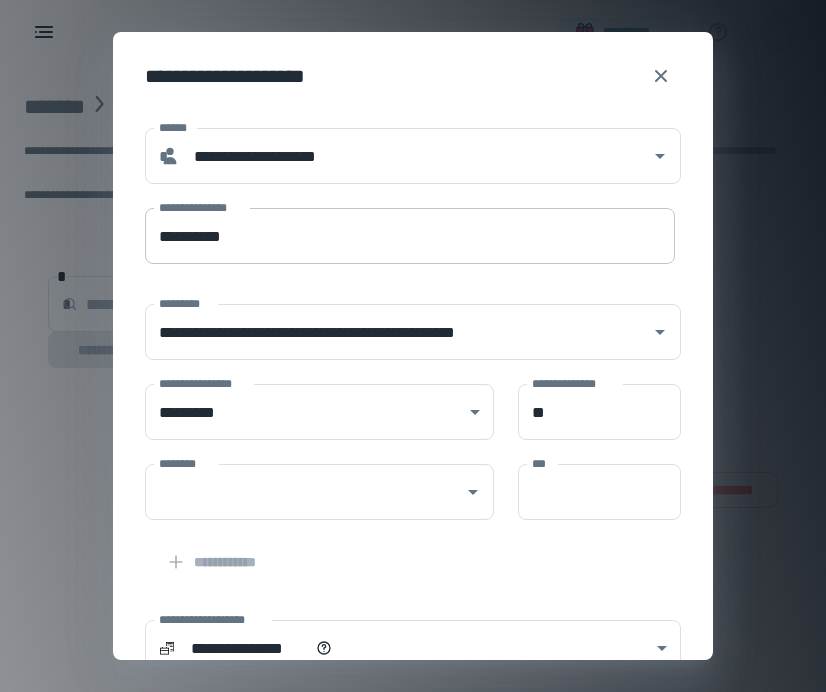 click on "**********" at bounding box center (410, 236) 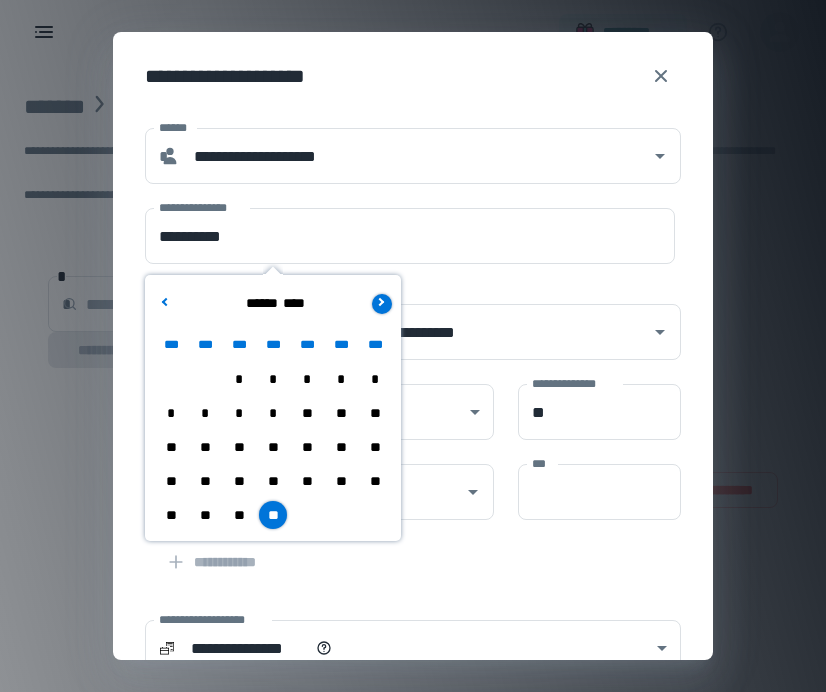 click at bounding box center [382, 304] 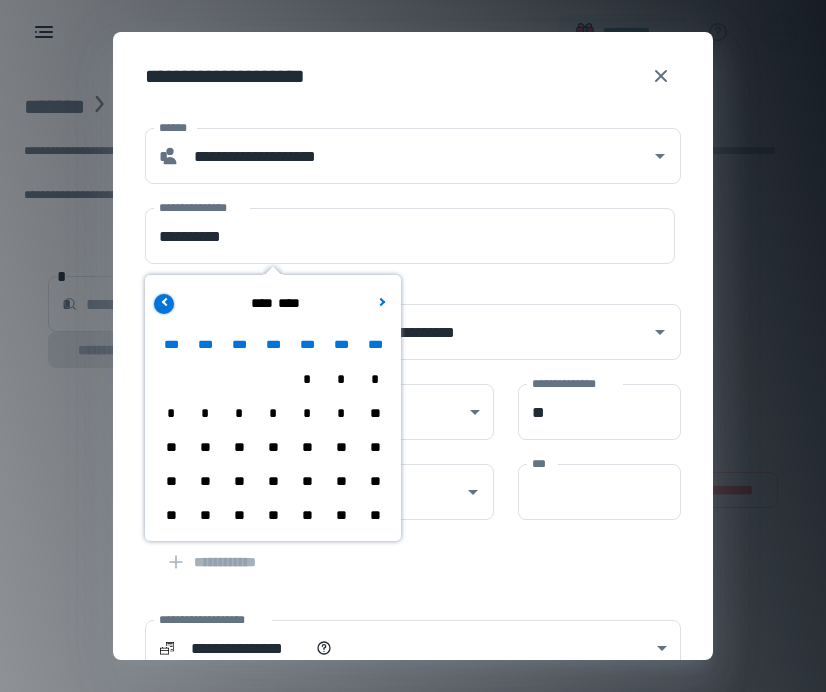 click at bounding box center [165, 301] 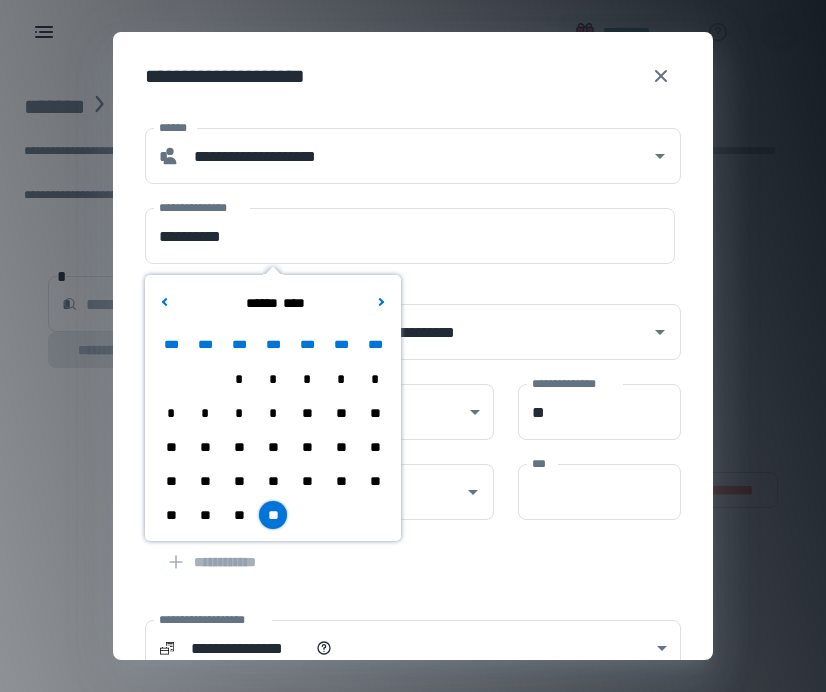 click on "*" at bounding box center [273, 379] 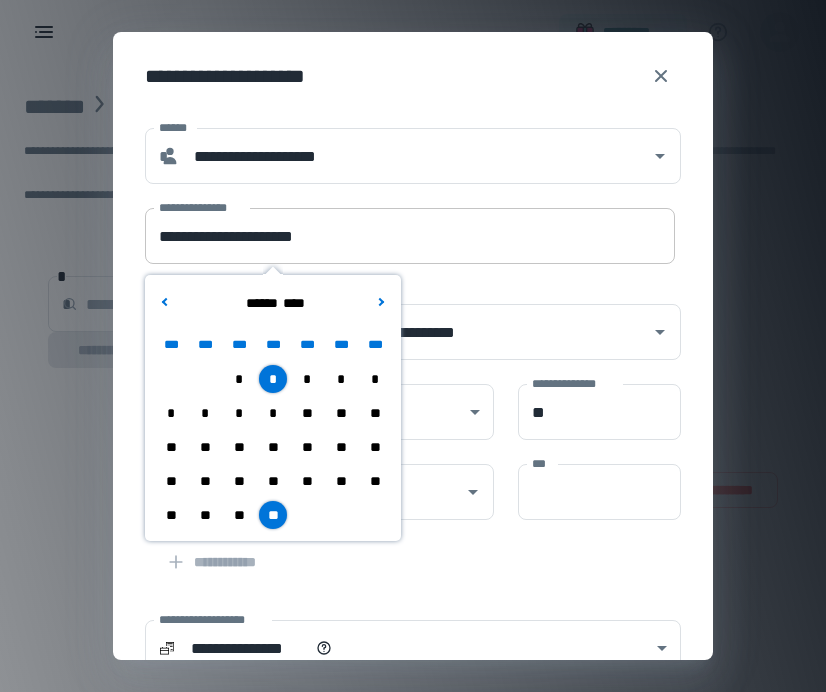 click on "**********" at bounding box center [410, 236] 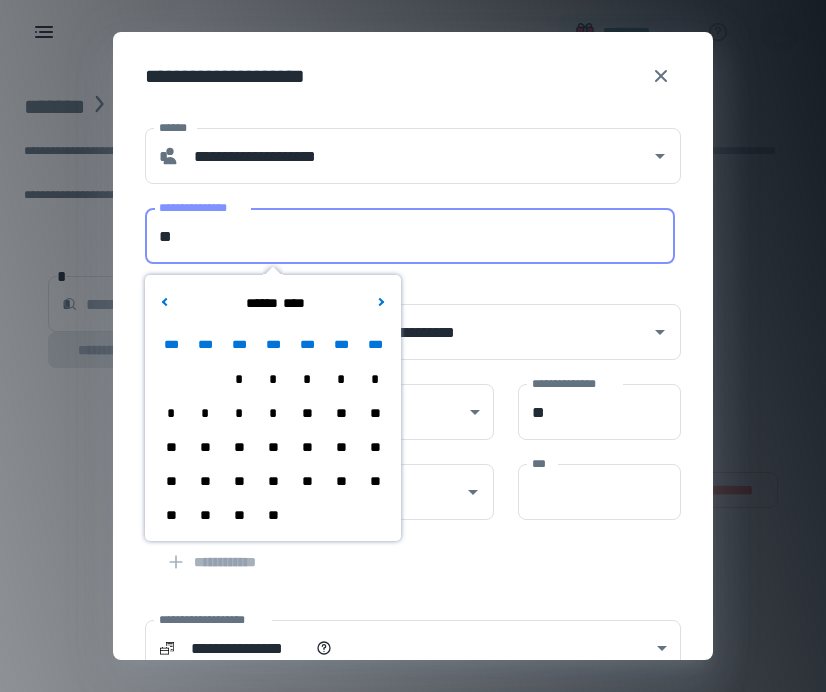 type on "*" 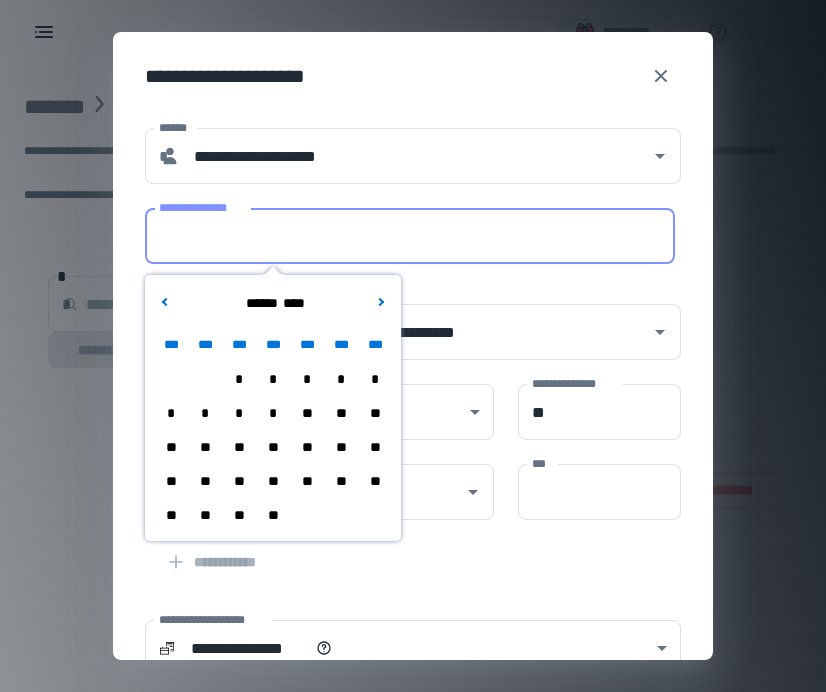 click on "*" at bounding box center [273, 379] 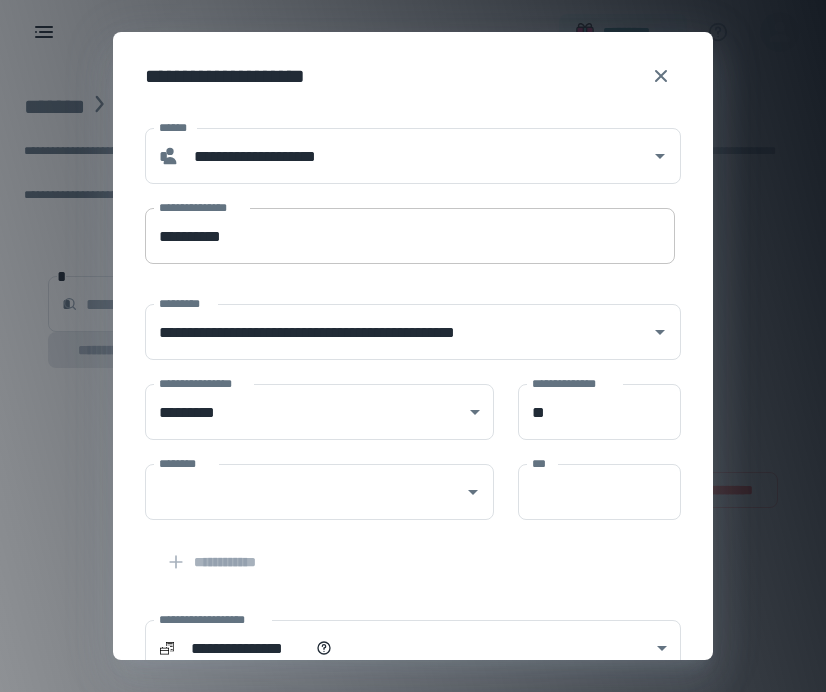 click on "**********" at bounding box center (410, 236) 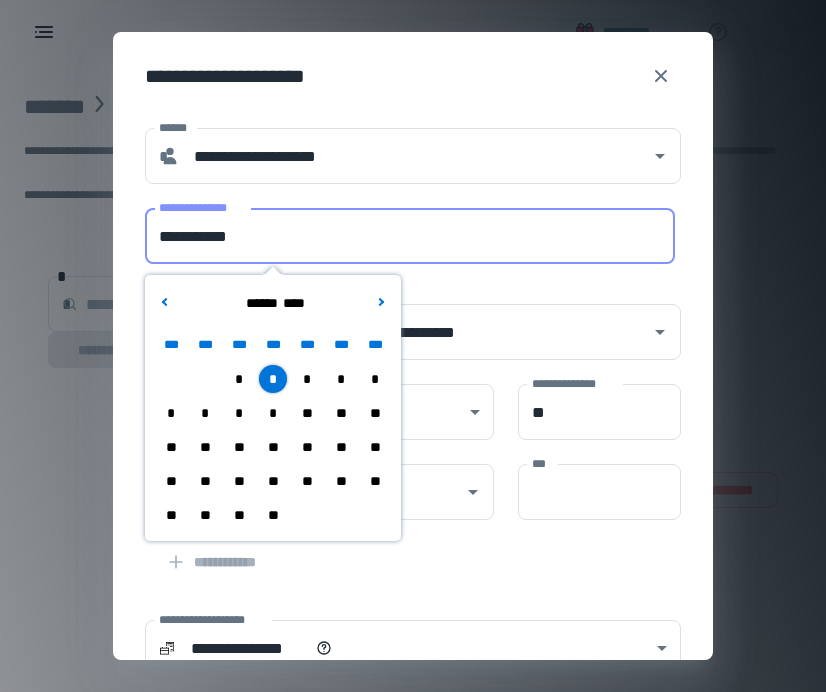 type on "**********" 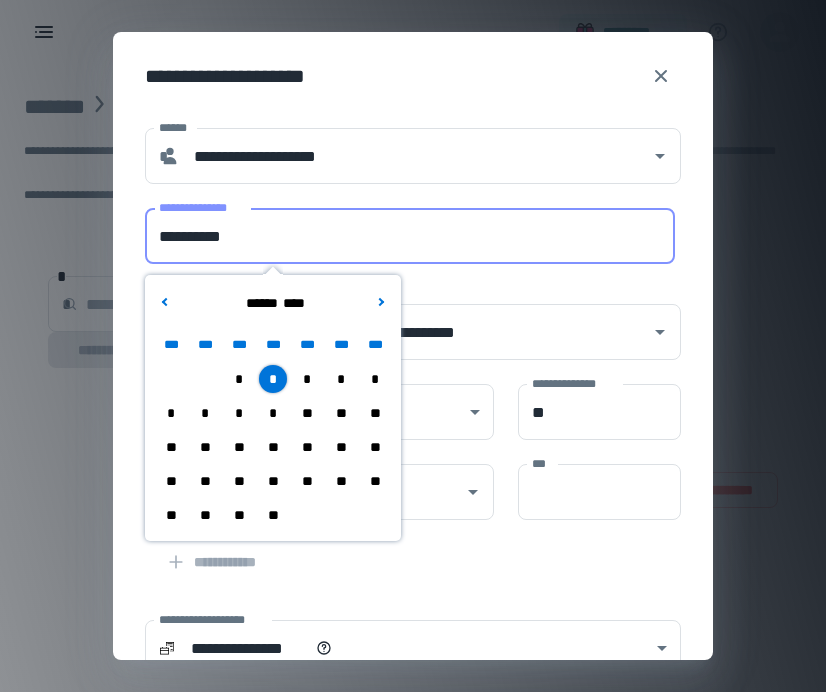 click on "*" at bounding box center (273, 379) 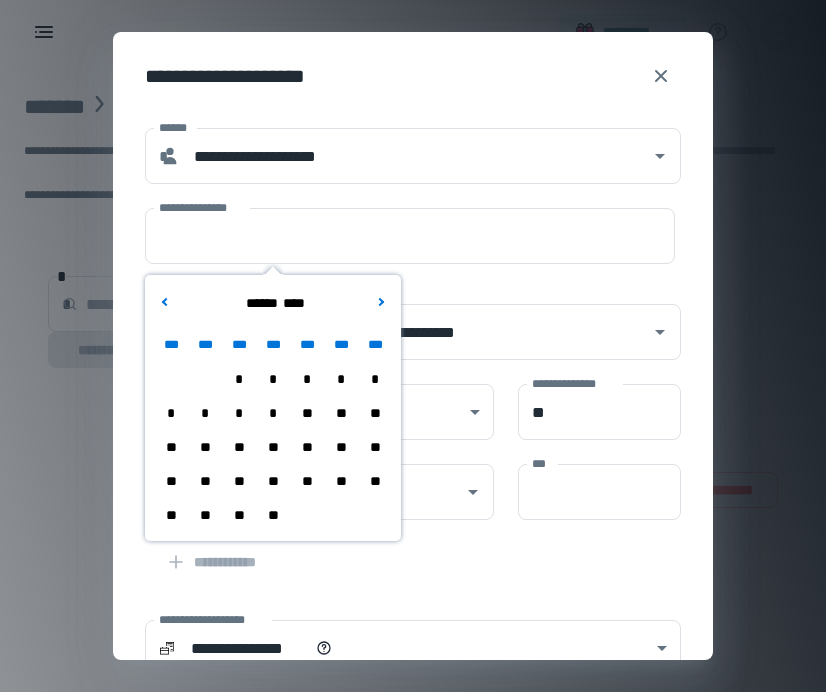 click on "*" at bounding box center [273, 379] 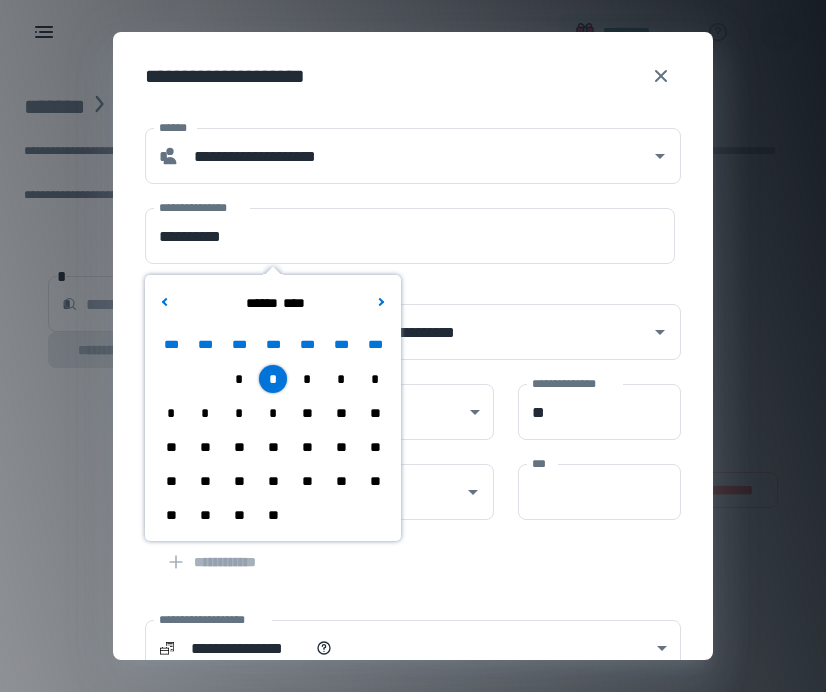 click on "**********" at bounding box center (401, 320) 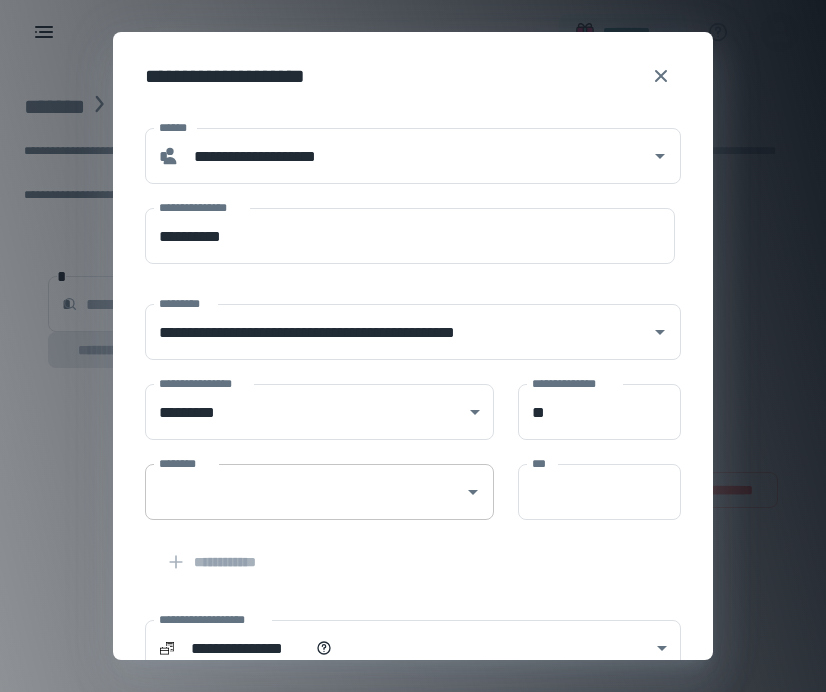 click on "********" at bounding box center (304, 492) 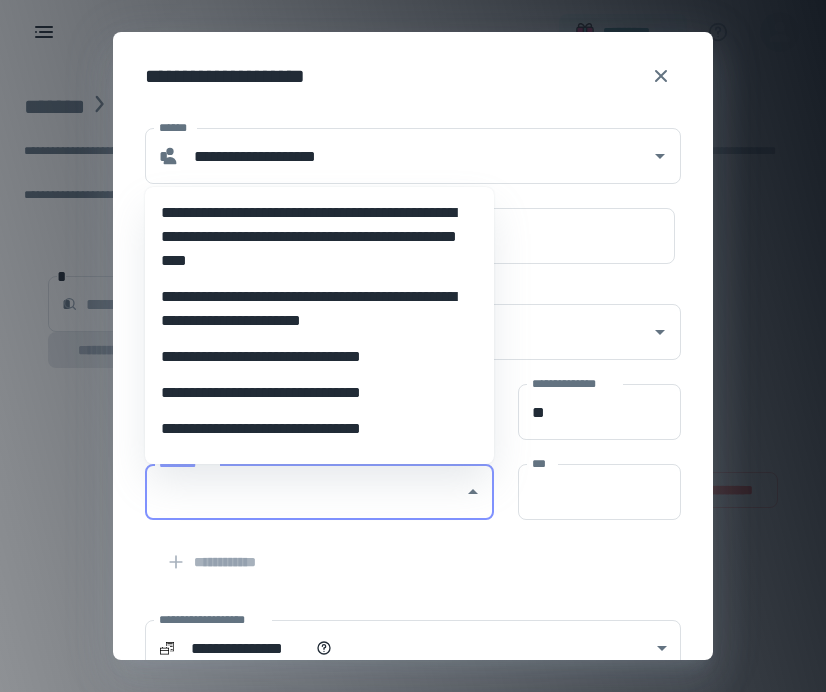 click on "**********" at bounding box center (319, 429) 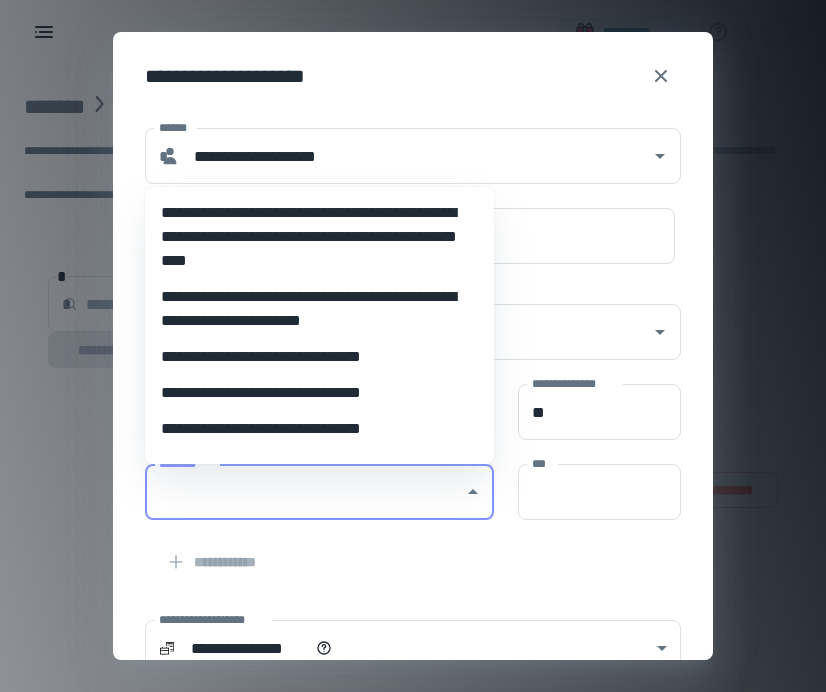 type on "**********" 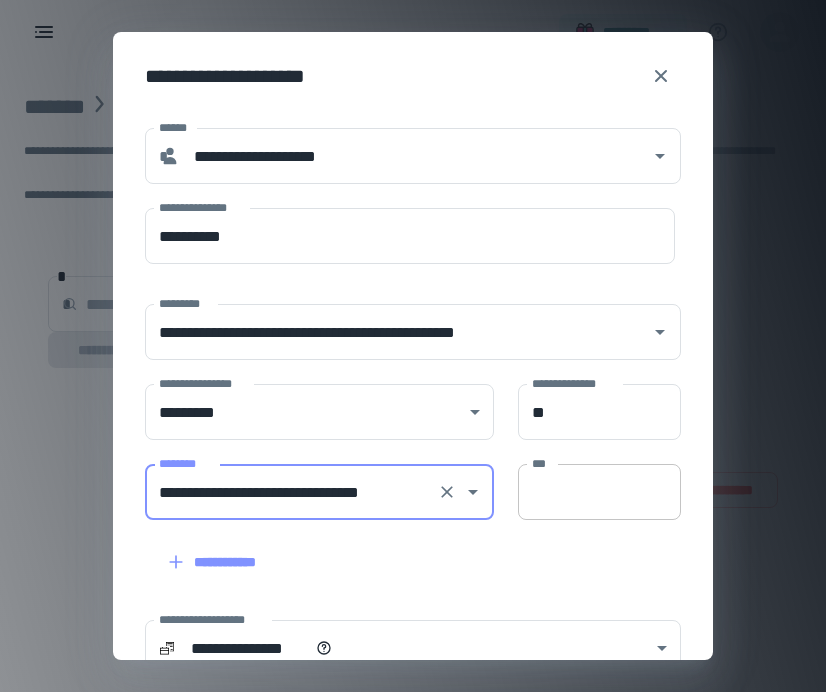 click on "***" at bounding box center [599, 492] 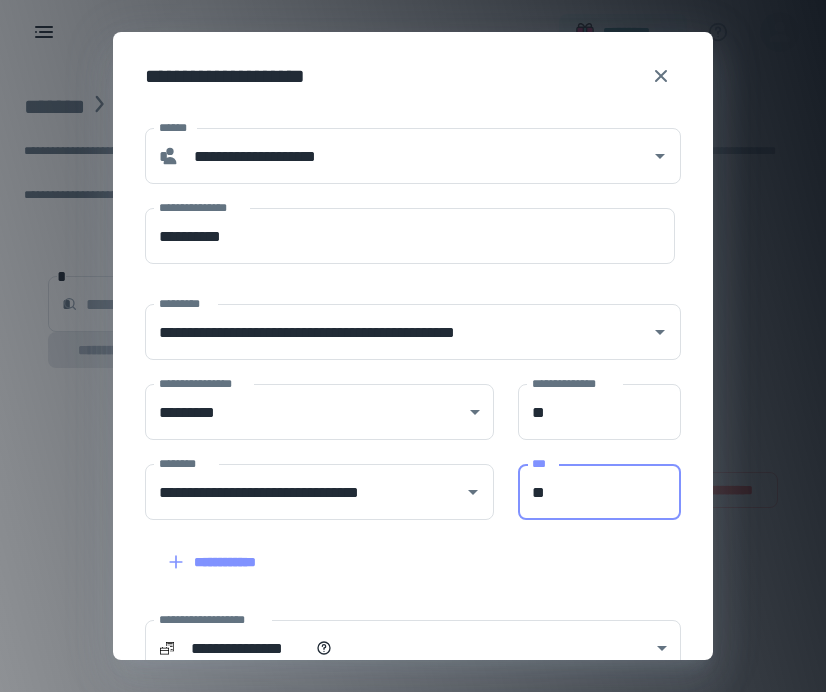 scroll, scrollTop: 246, scrollLeft: 0, axis: vertical 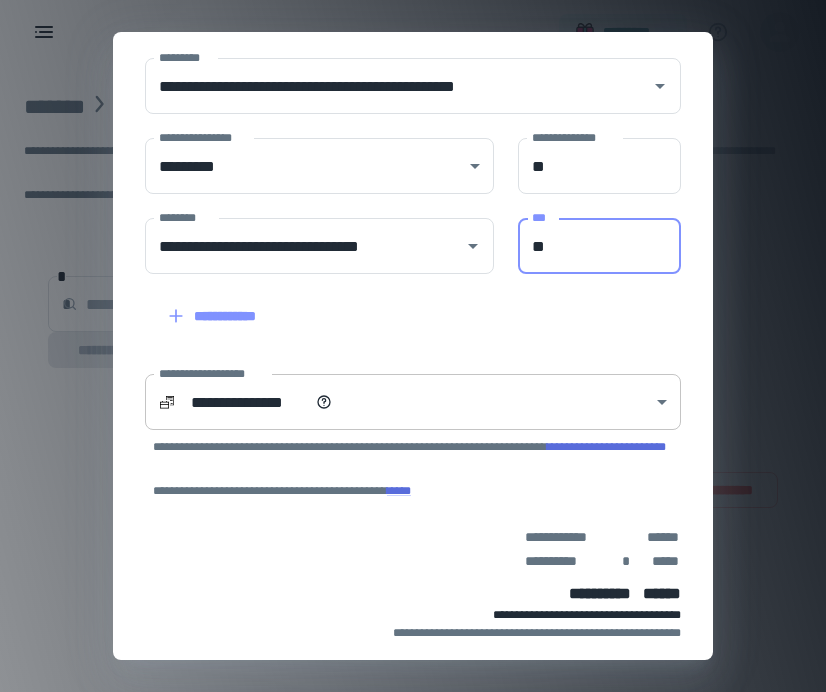 type on "**" 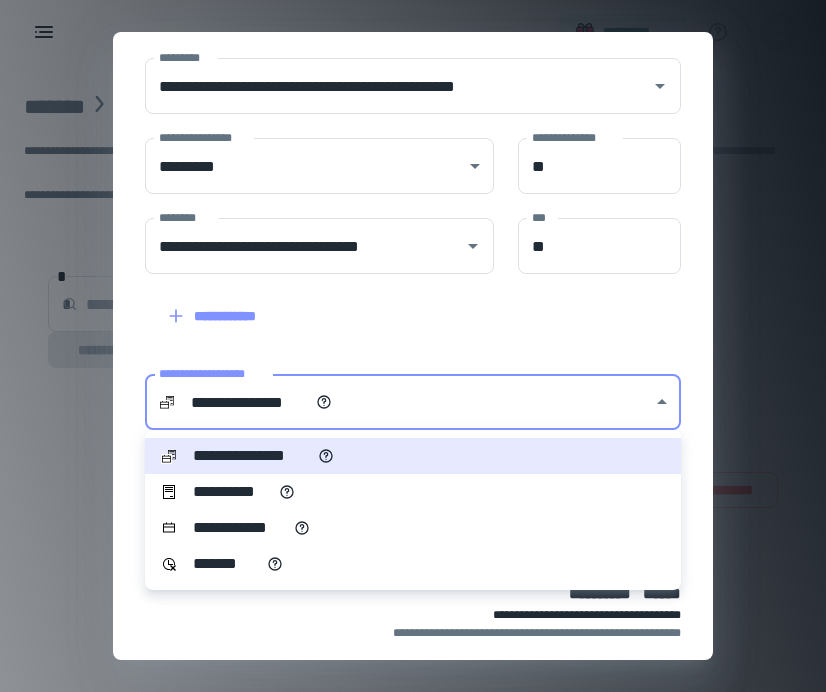 click on "**********" at bounding box center (413, 492) 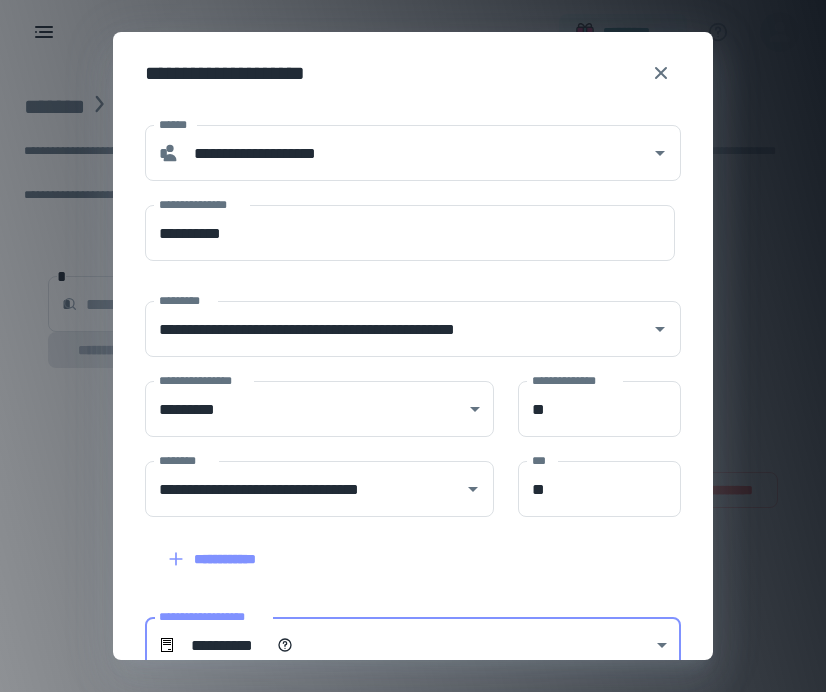 scroll, scrollTop: 0, scrollLeft: 0, axis: both 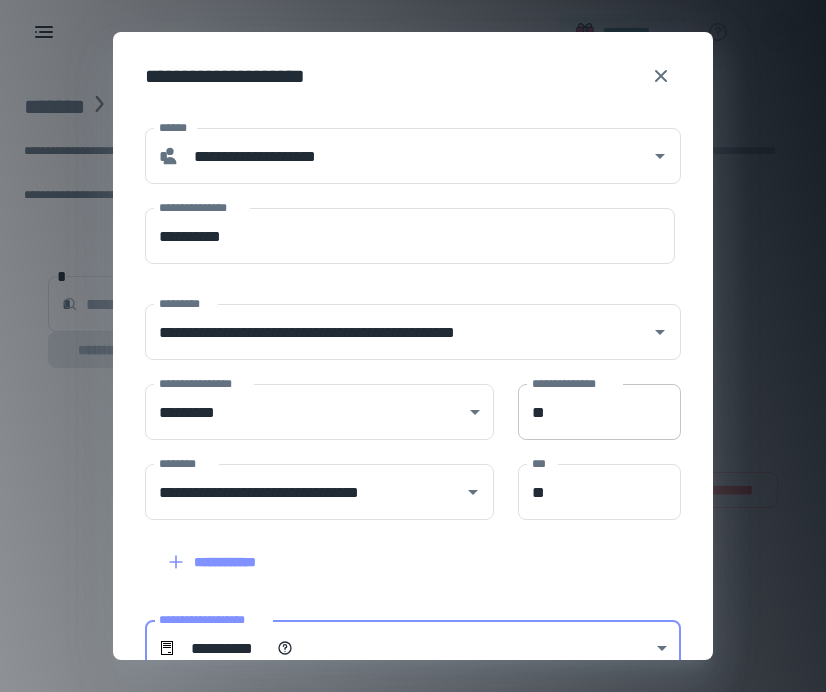 click on "**" at bounding box center (599, 412) 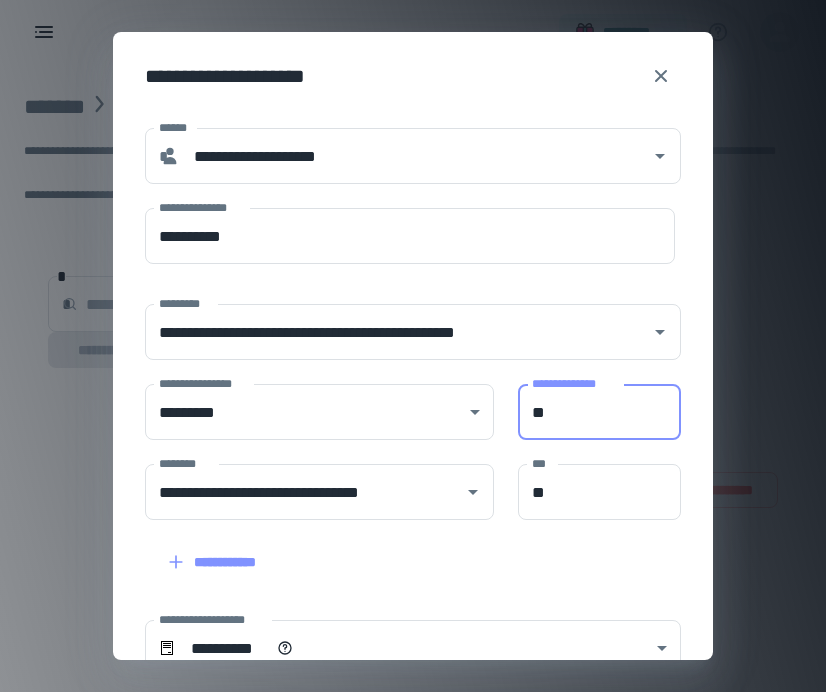 type on "**" 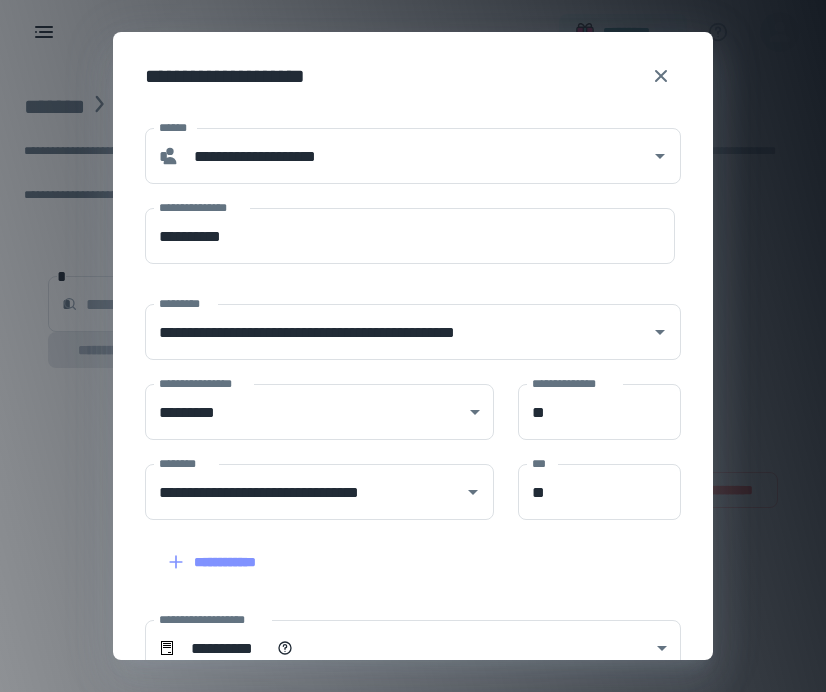 click on "**********" at bounding box center (413, 556) 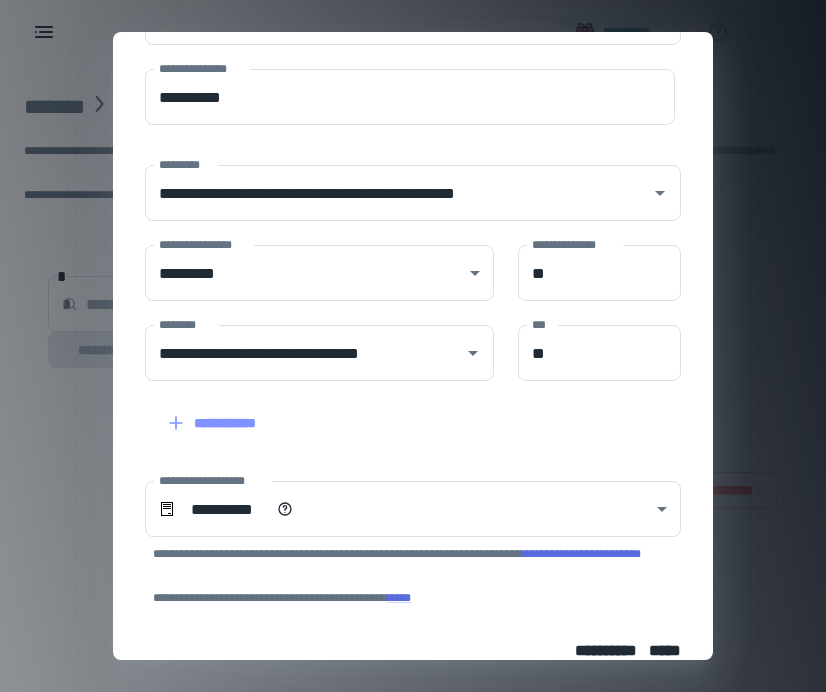 scroll, scrollTop: 276, scrollLeft: 0, axis: vertical 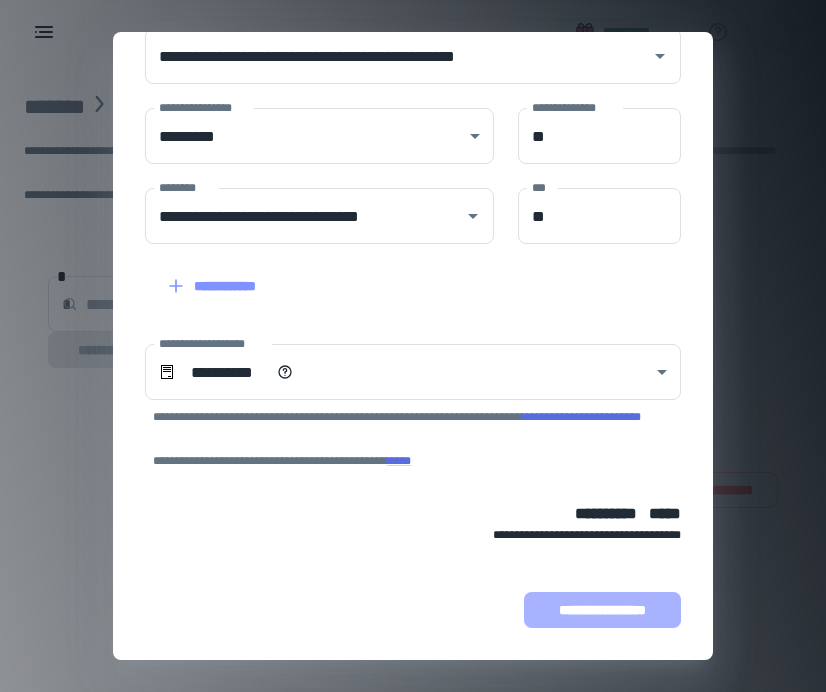click on "**********" at bounding box center [602, 610] 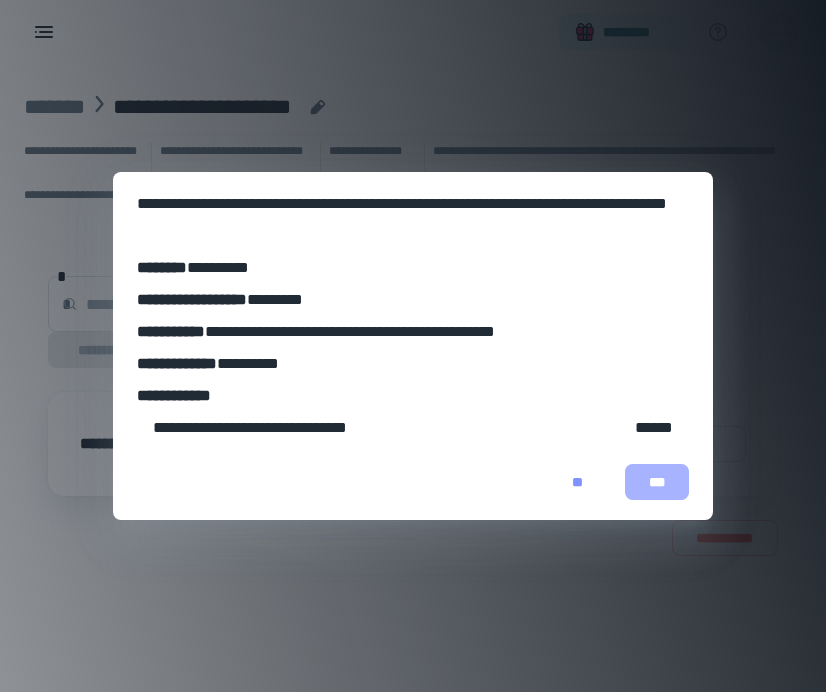 click on "***" at bounding box center (657, 482) 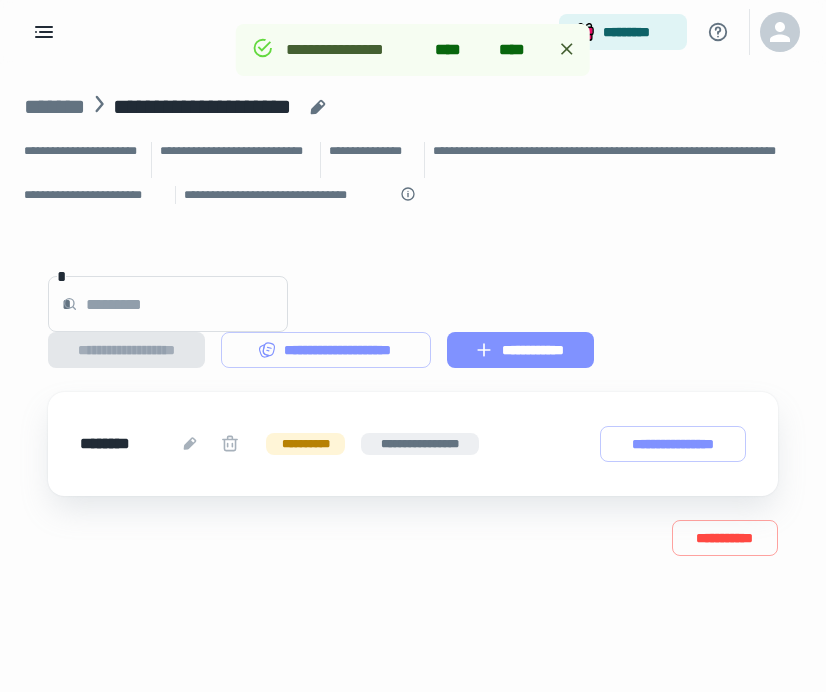 click on "**********" at bounding box center [520, 350] 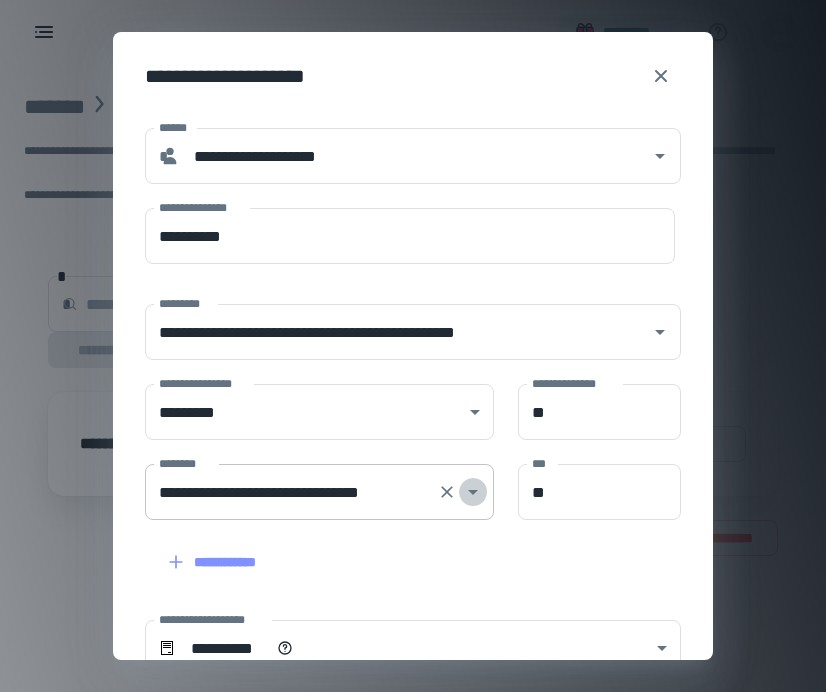 click 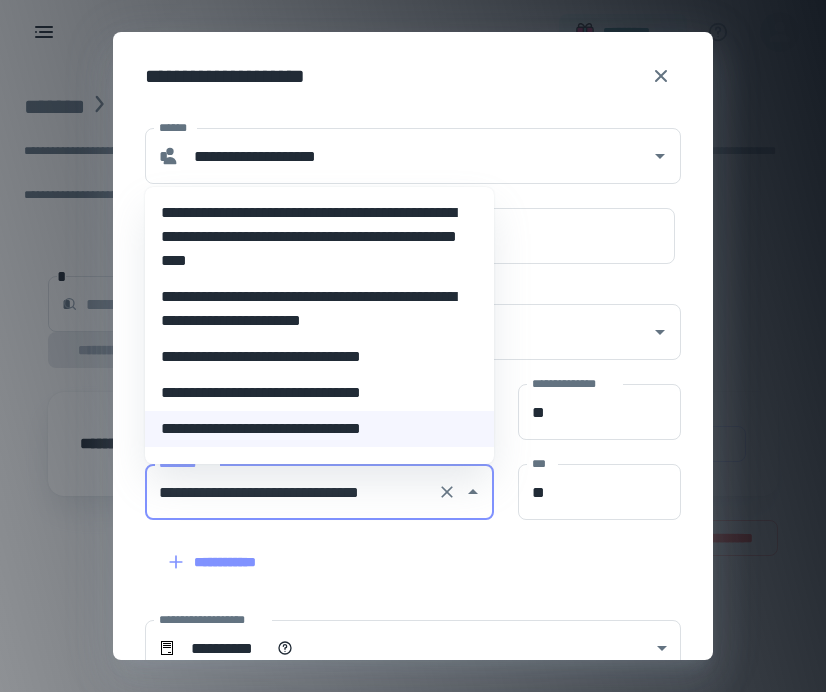 click on "**********" at bounding box center [319, 393] 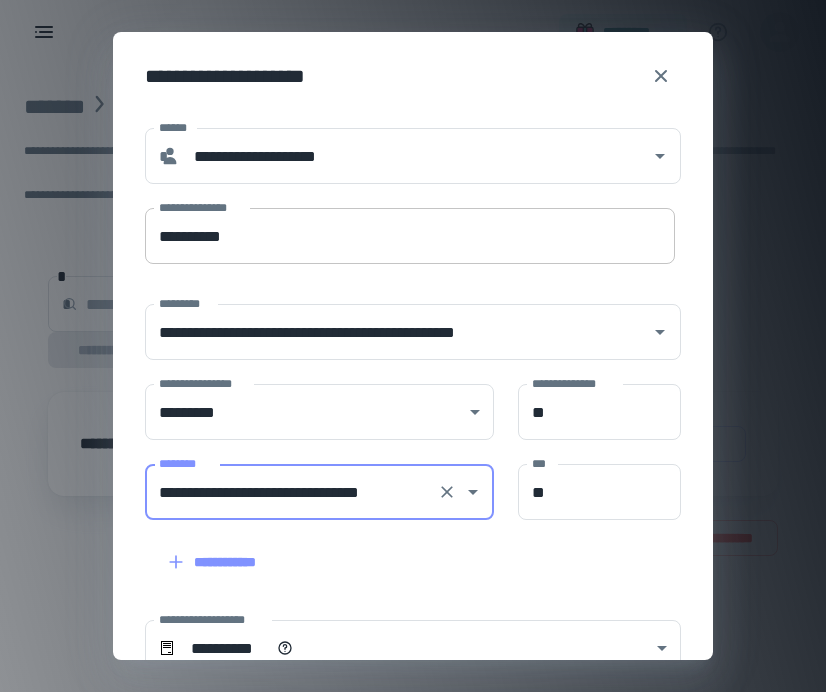 click on "**********" at bounding box center [410, 236] 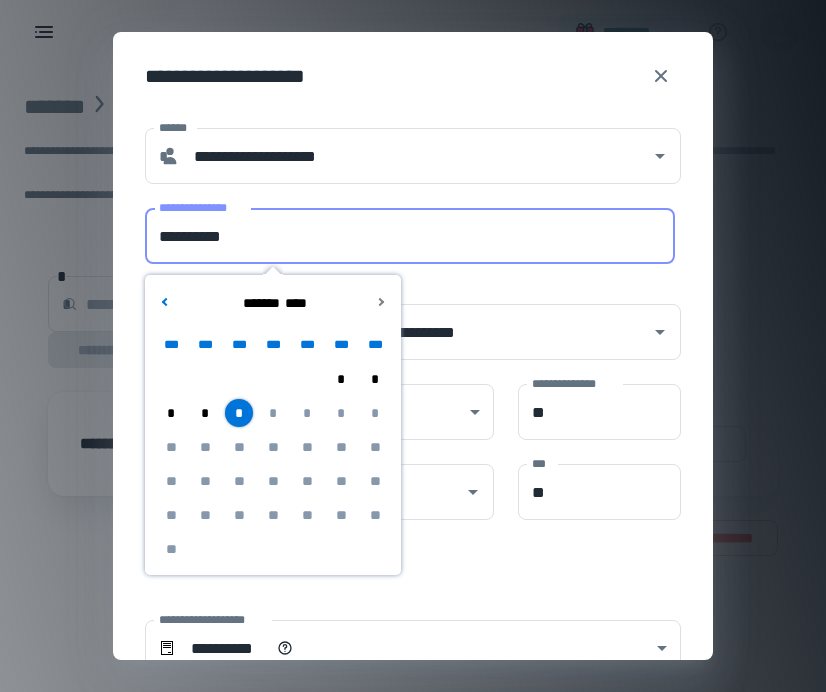 drag, startPoint x: 297, startPoint y: 240, endPoint x: 121, endPoint y: 240, distance: 176 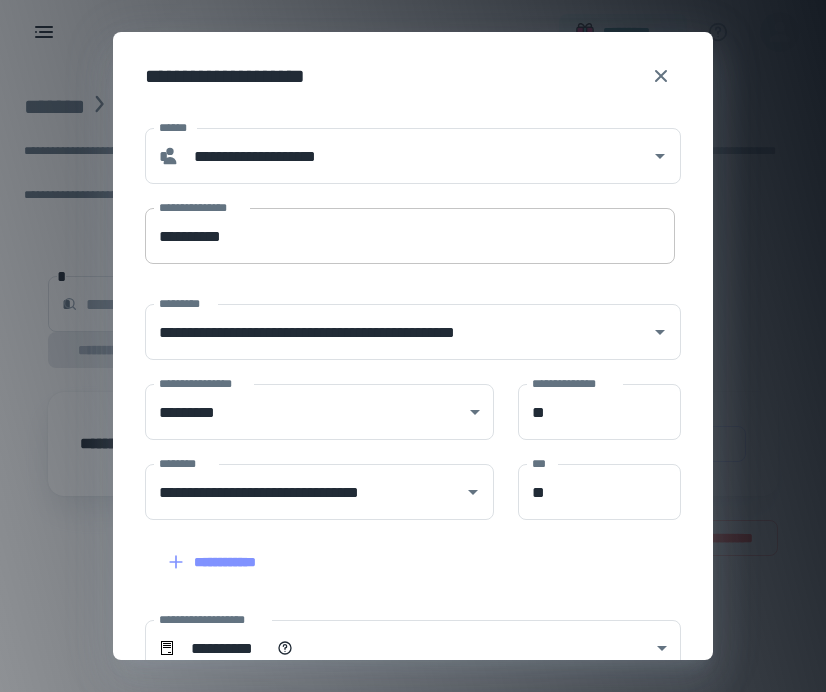 click on "**********" at bounding box center [410, 236] 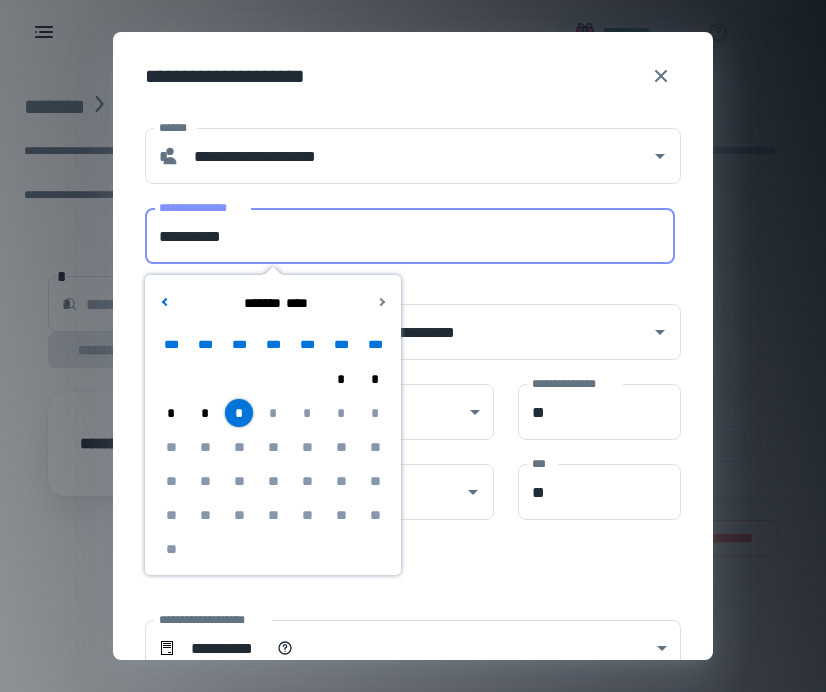 click on "**********" at bounding box center (410, 236) 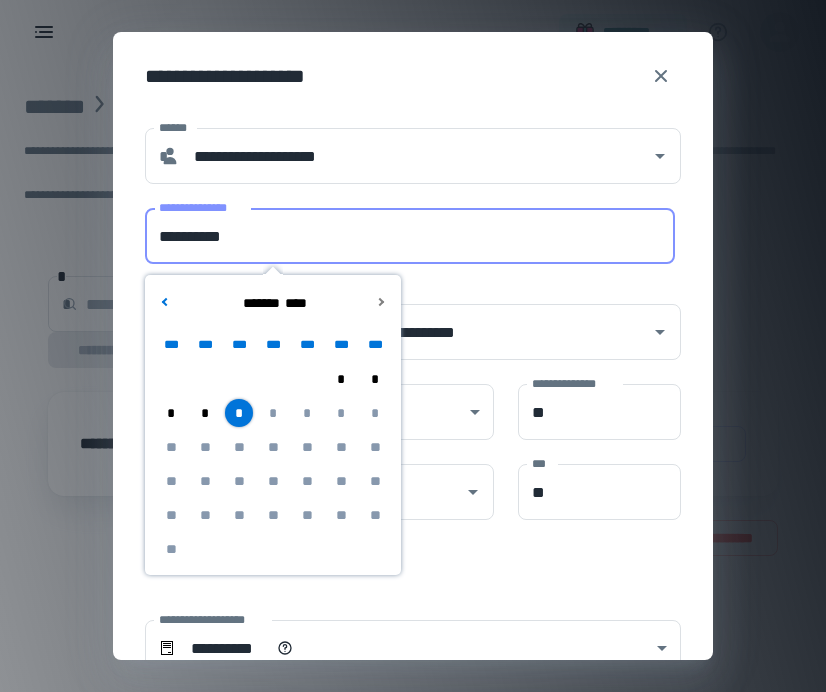 click on "**********" at bounding box center [410, 236] 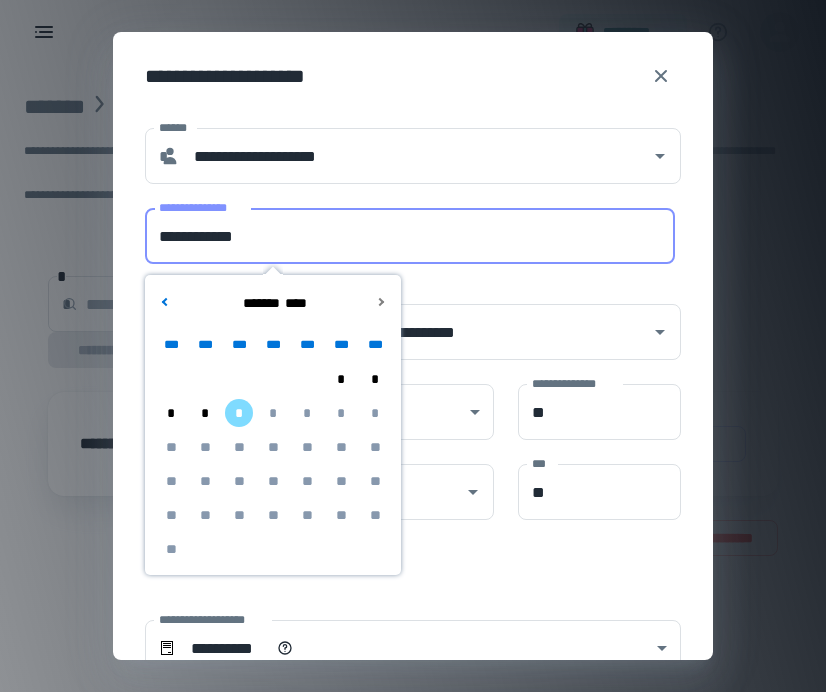 click on "*" at bounding box center (307, 413) 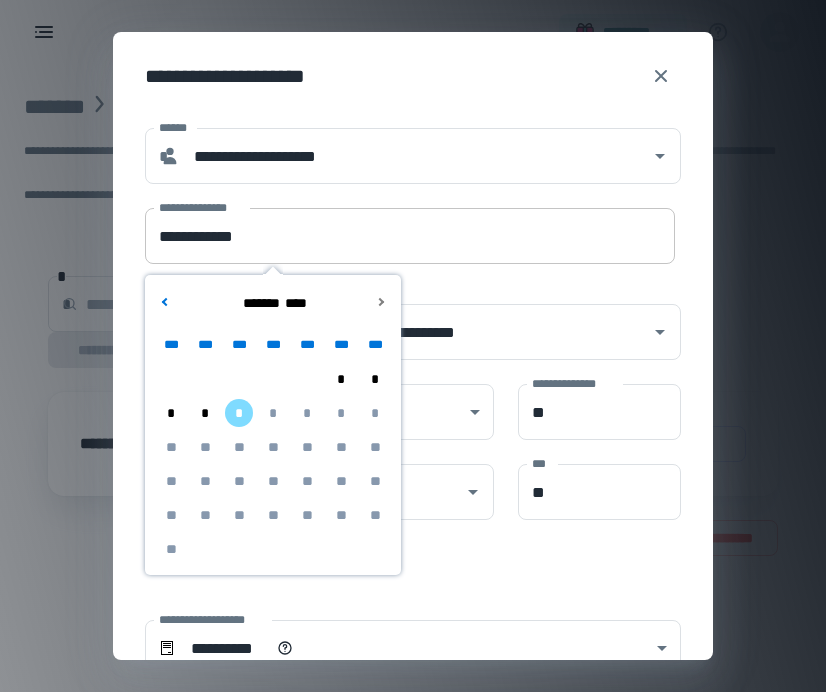 click on "**********" at bounding box center [410, 236] 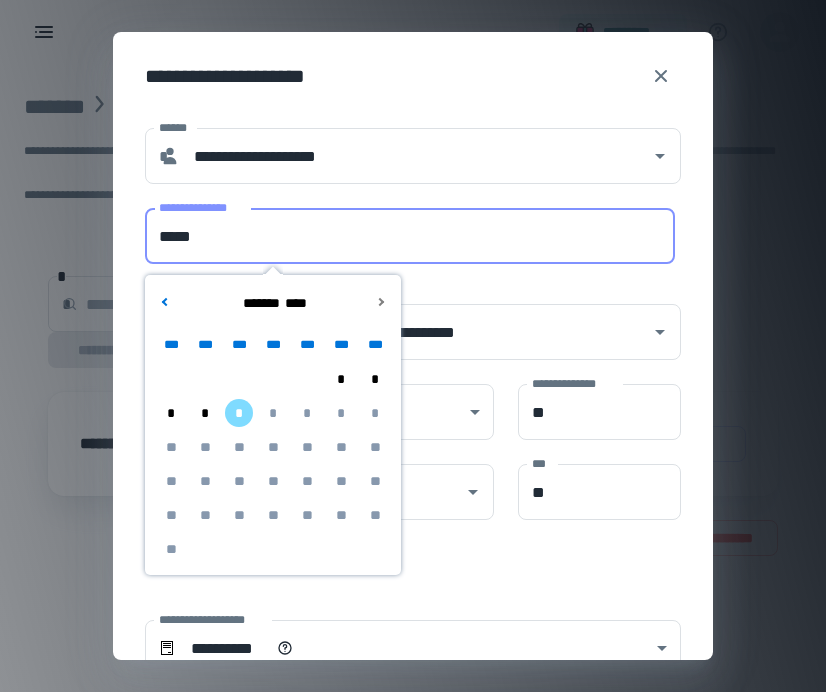 click on "*" at bounding box center (307, 413) 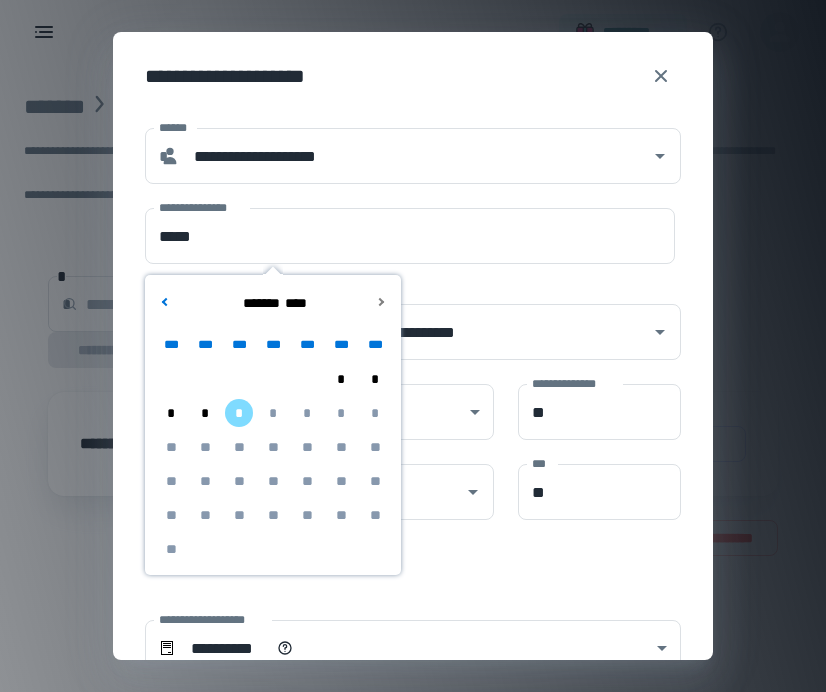 click on "*" at bounding box center [307, 413] 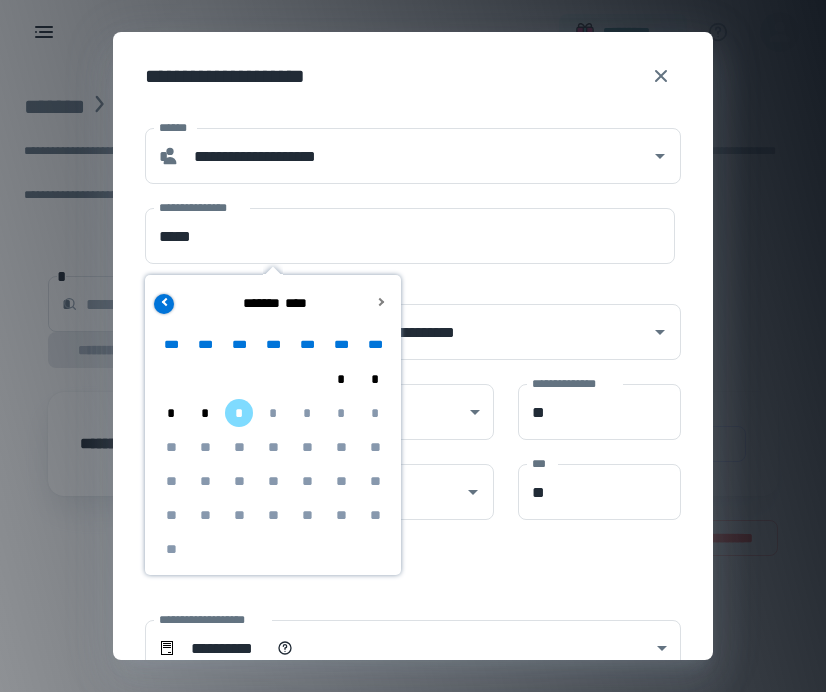 click at bounding box center [164, 304] 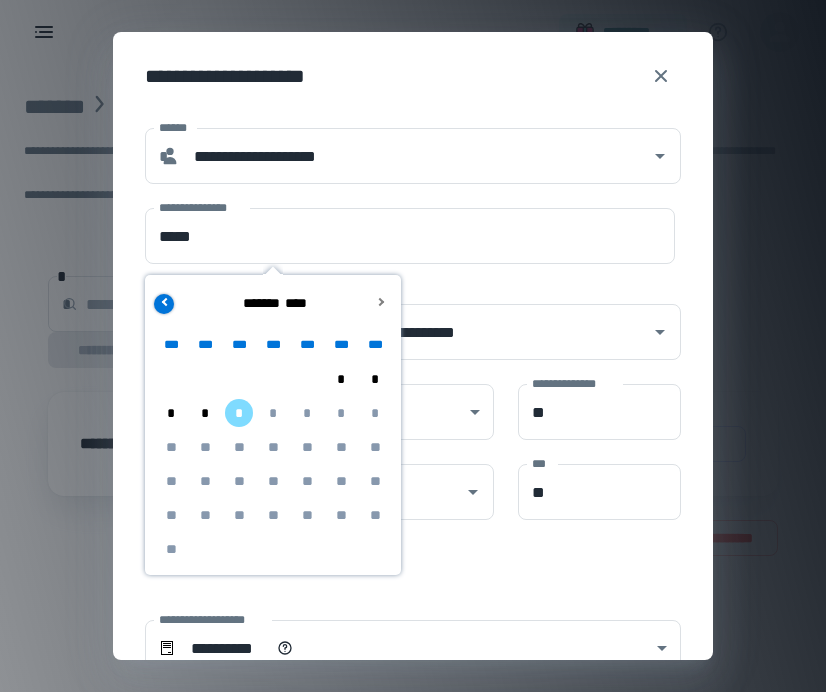 click at bounding box center [164, 304] 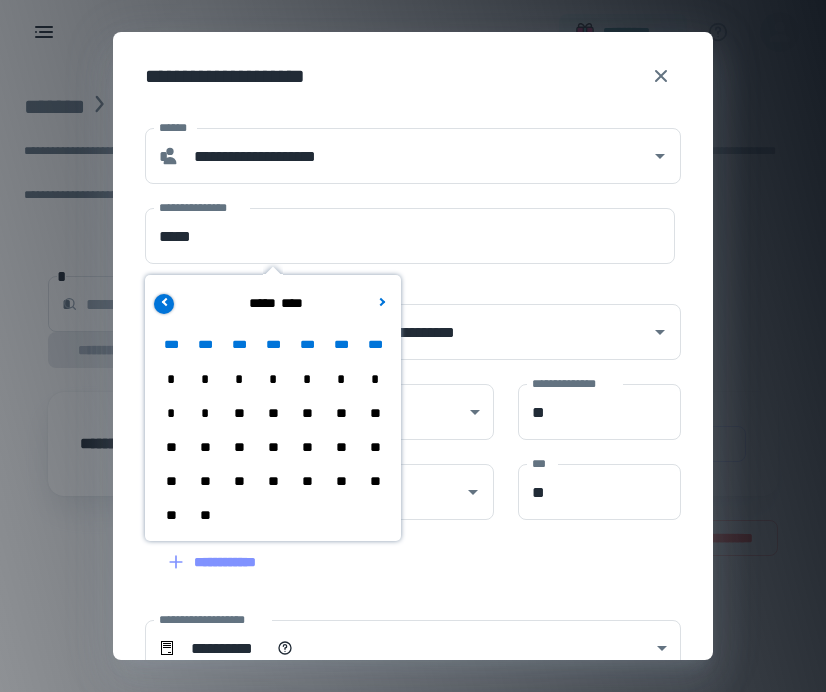 click at bounding box center (164, 304) 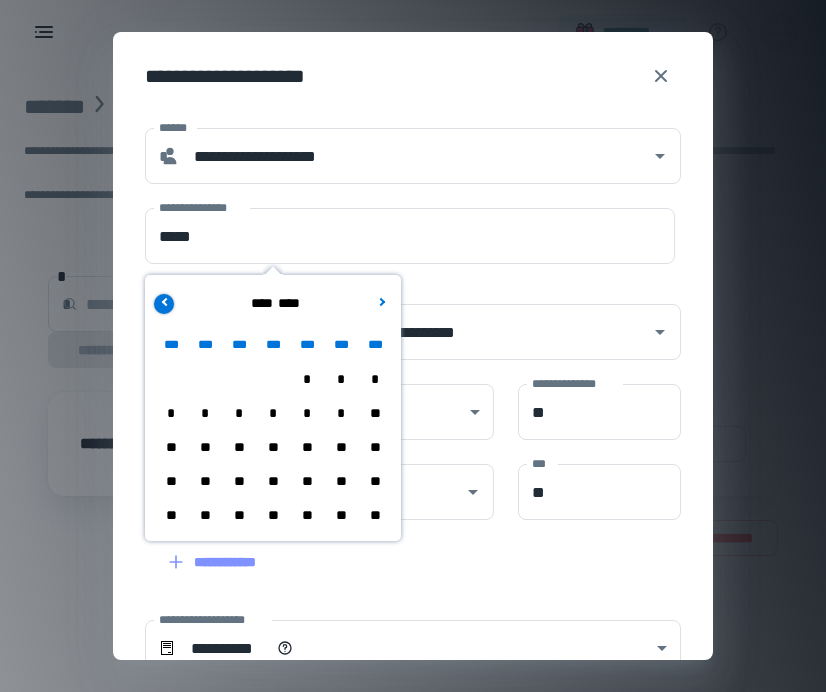 click at bounding box center (164, 304) 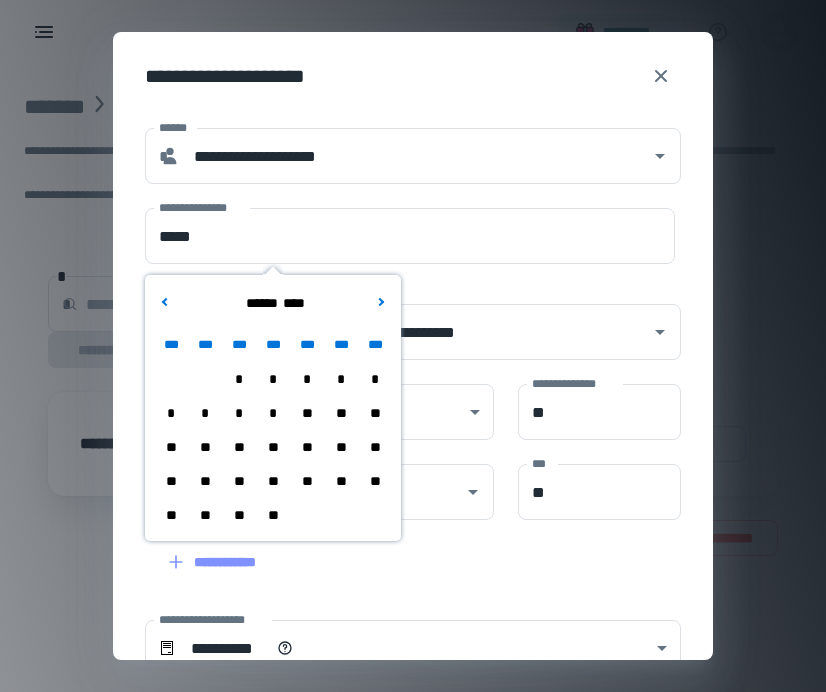 click on "*" at bounding box center [205, 413] 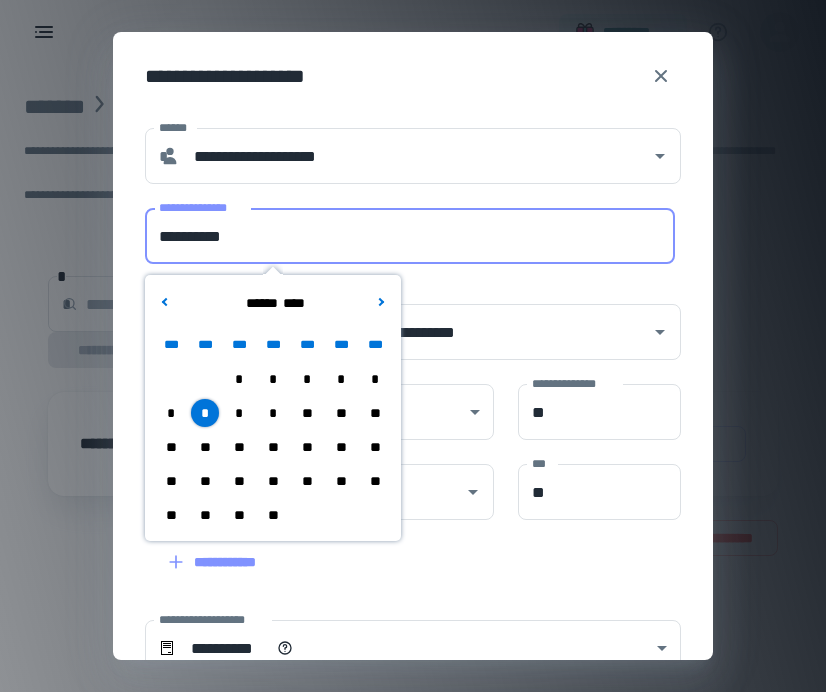 click on "**********" at bounding box center [410, 236] 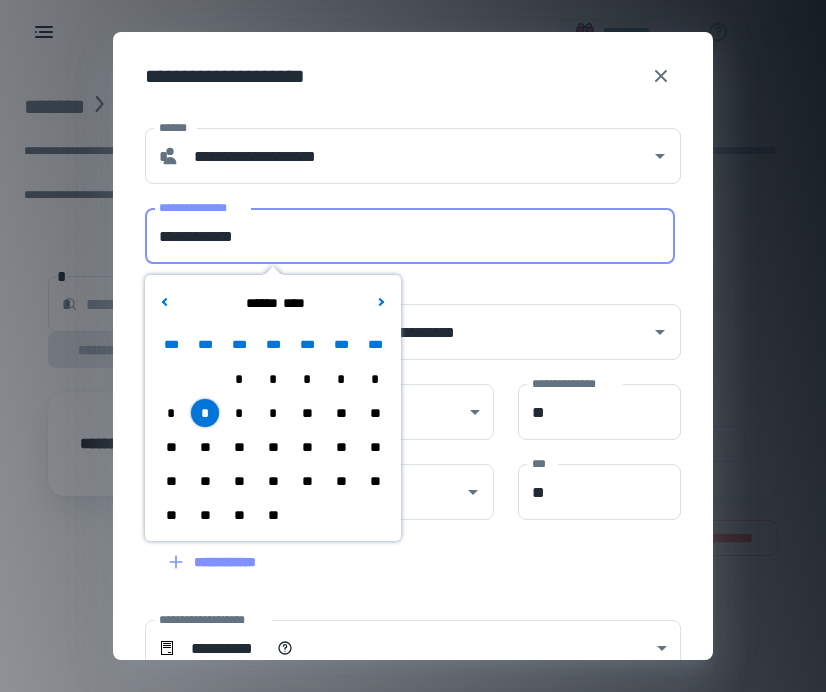 click on "*" at bounding box center (273, 413) 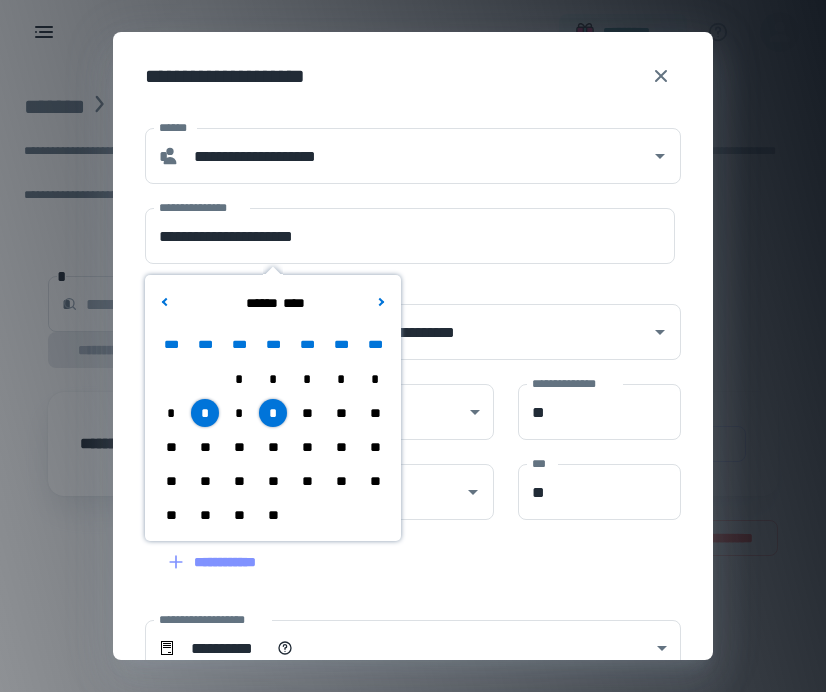 click on "**" at bounding box center [273, 447] 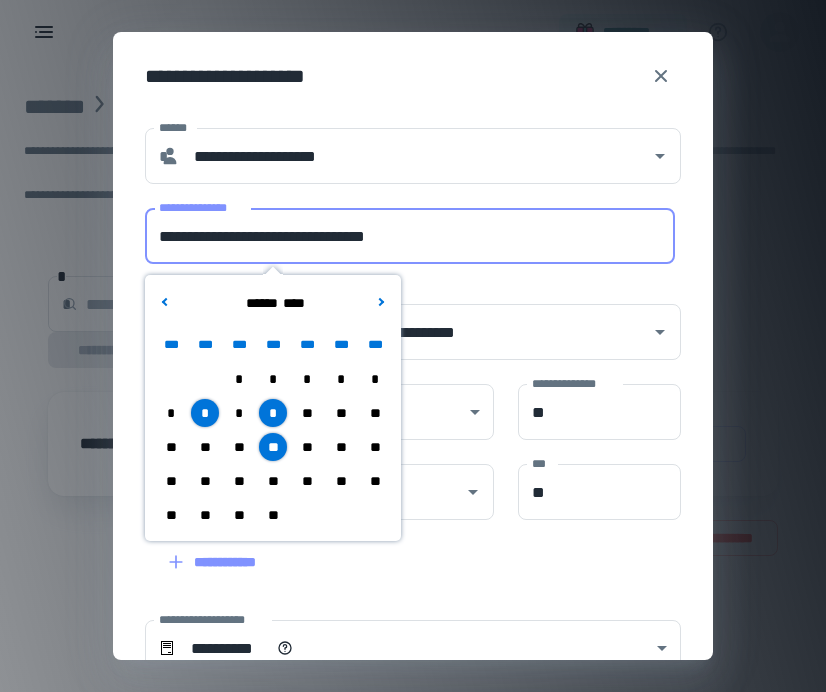 drag, startPoint x: 456, startPoint y: 232, endPoint x: 378, endPoint y: 232, distance: 78 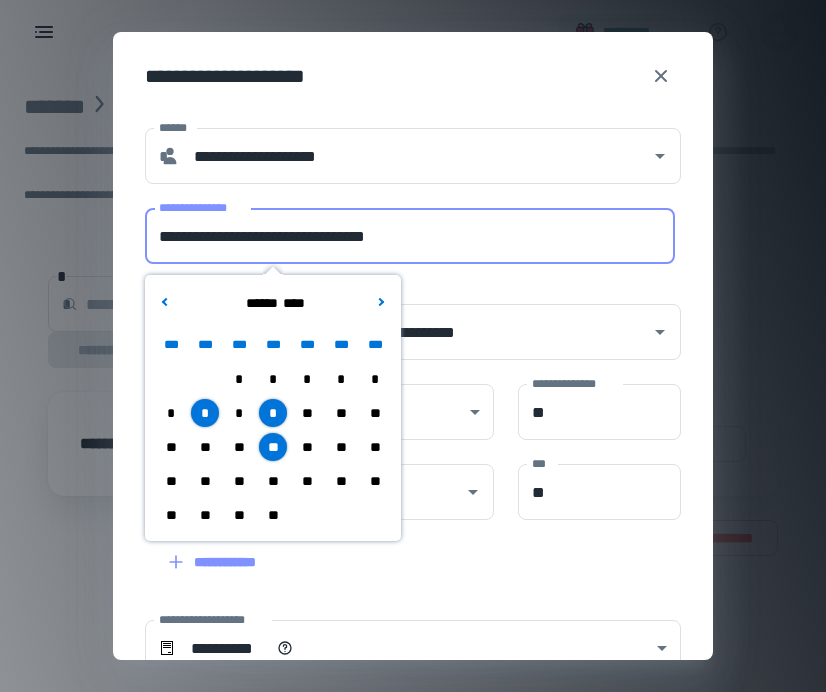 click on "**********" at bounding box center (410, 236) 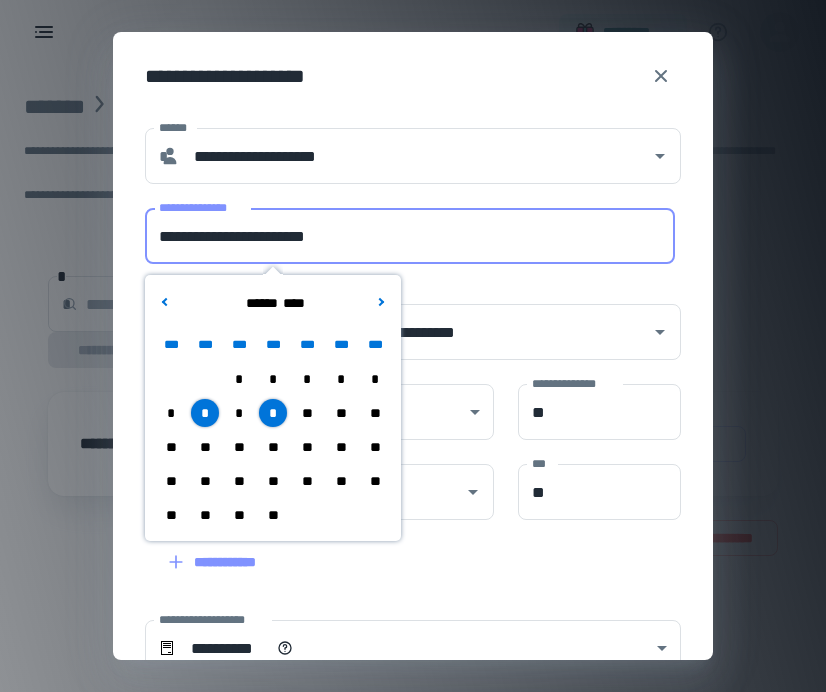 click on "**" at bounding box center (205, 447) 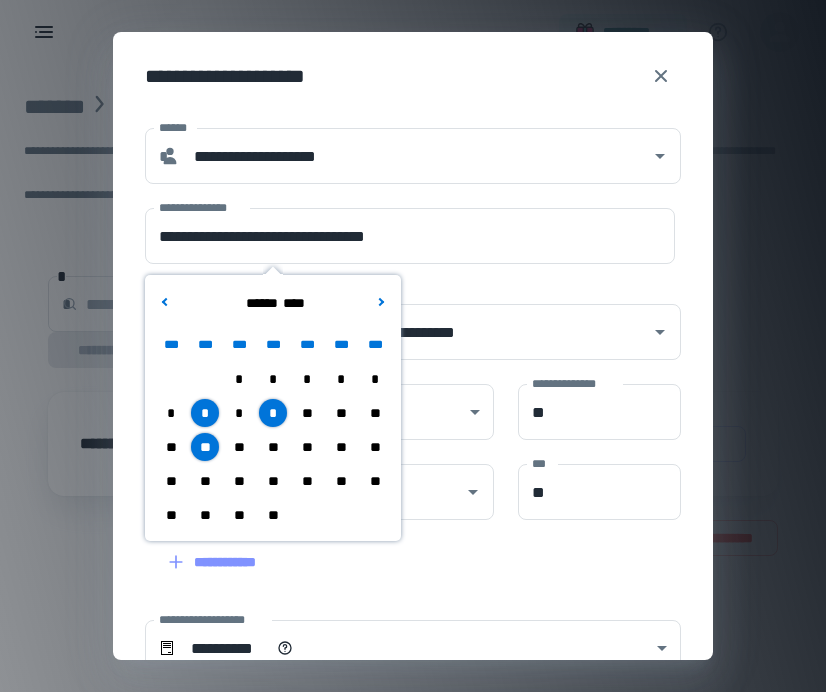 click on "**" at bounding box center [273, 447] 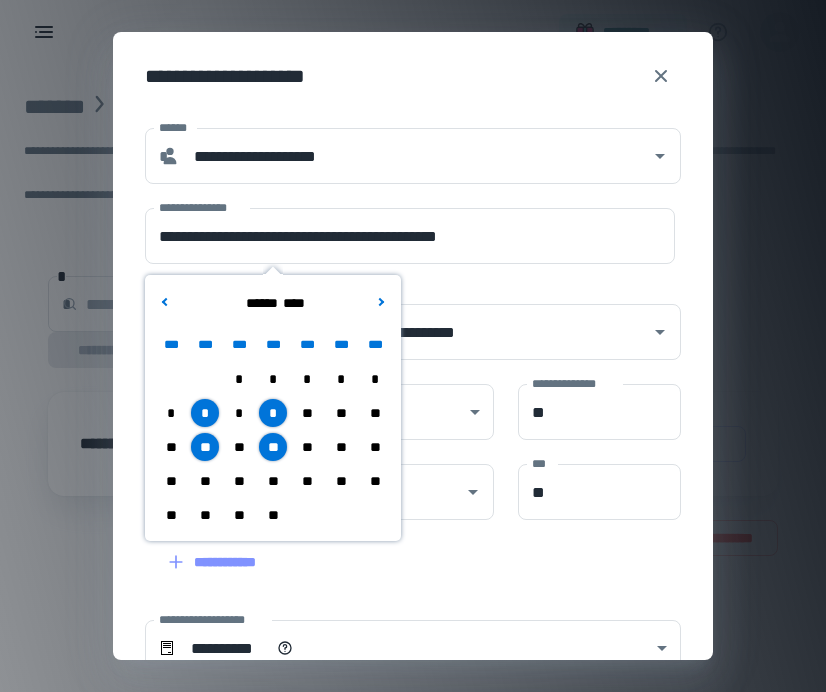 click on "**" at bounding box center [205, 481] 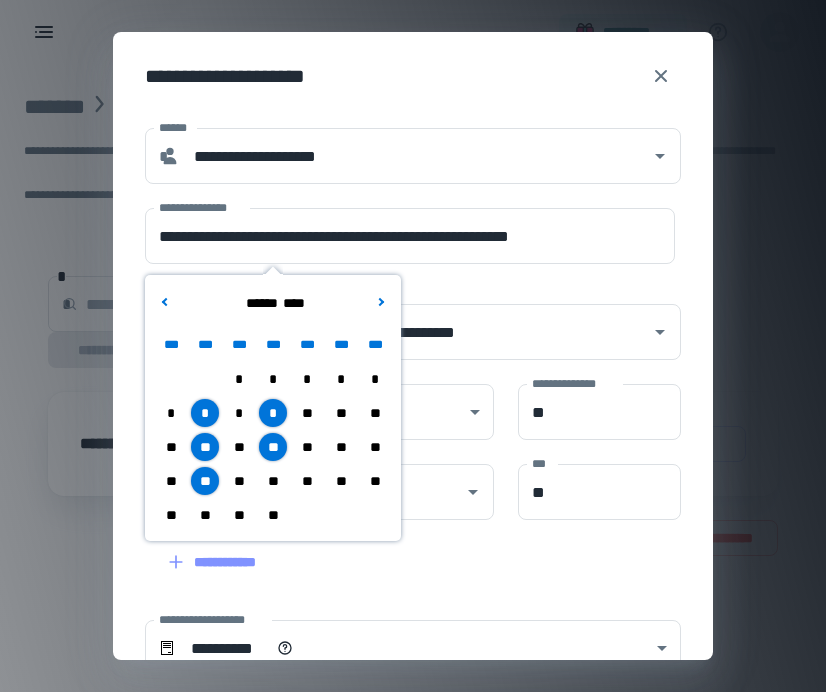 click on "**" at bounding box center (273, 481) 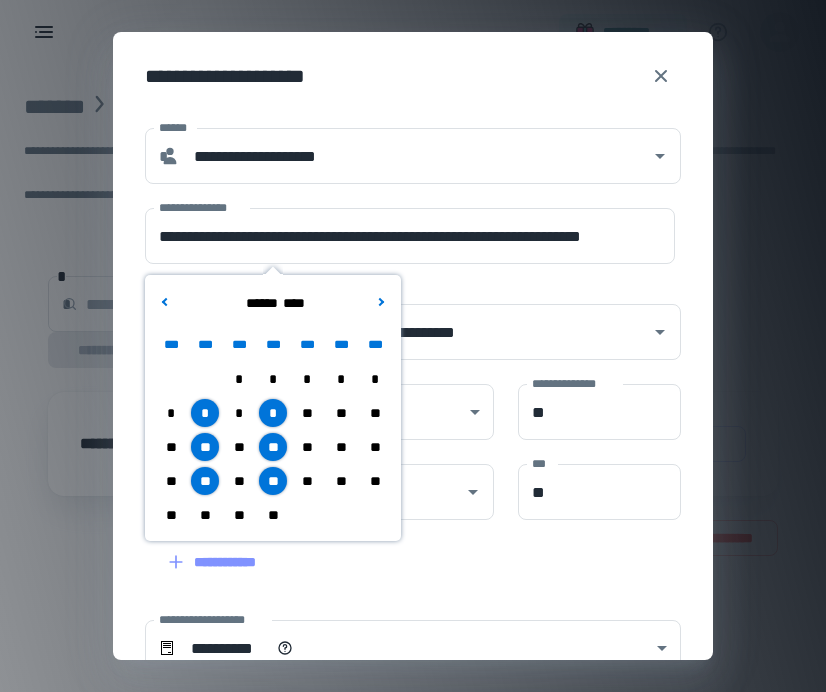 click on "**" at bounding box center (205, 515) 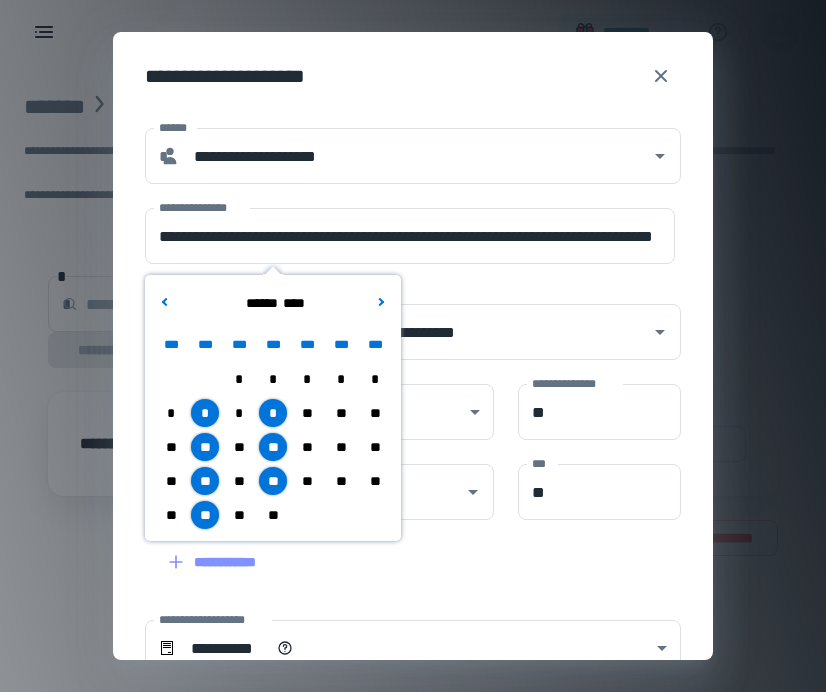 click on "**" at bounding box center (273, 515) 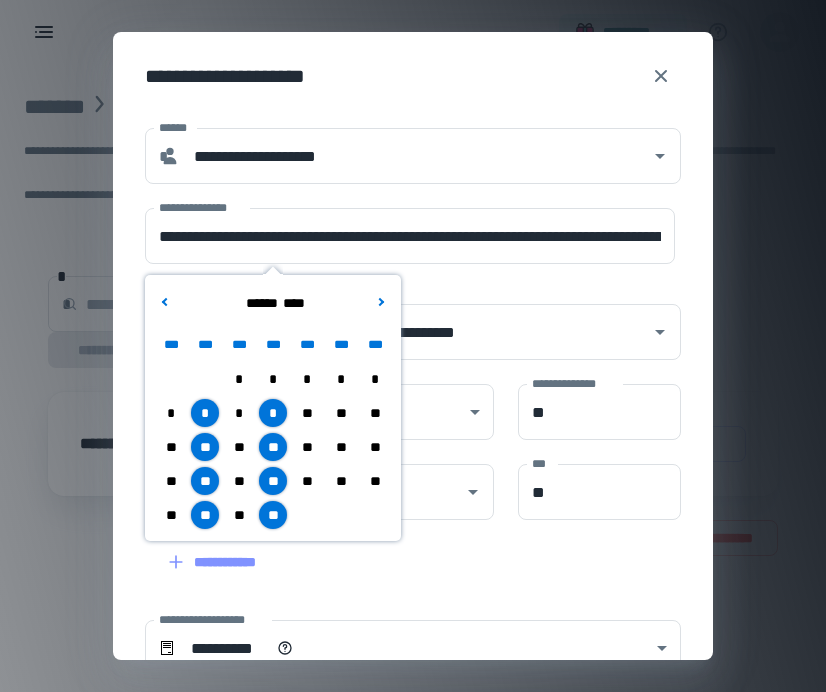 click on "**********" at bounding box center (401, 550) 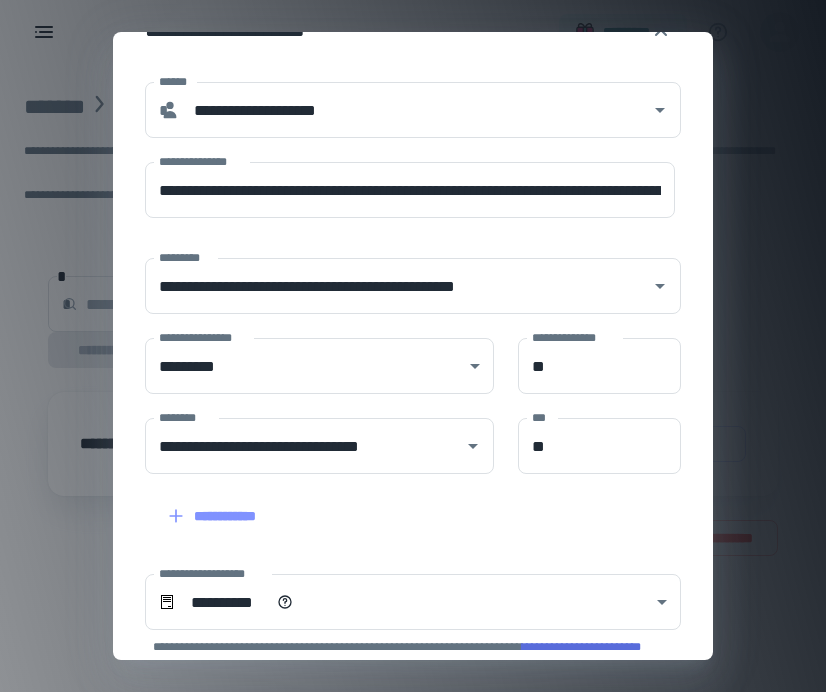scroll, scrollTop: 48, scrollLeft: 0, axis: vertical 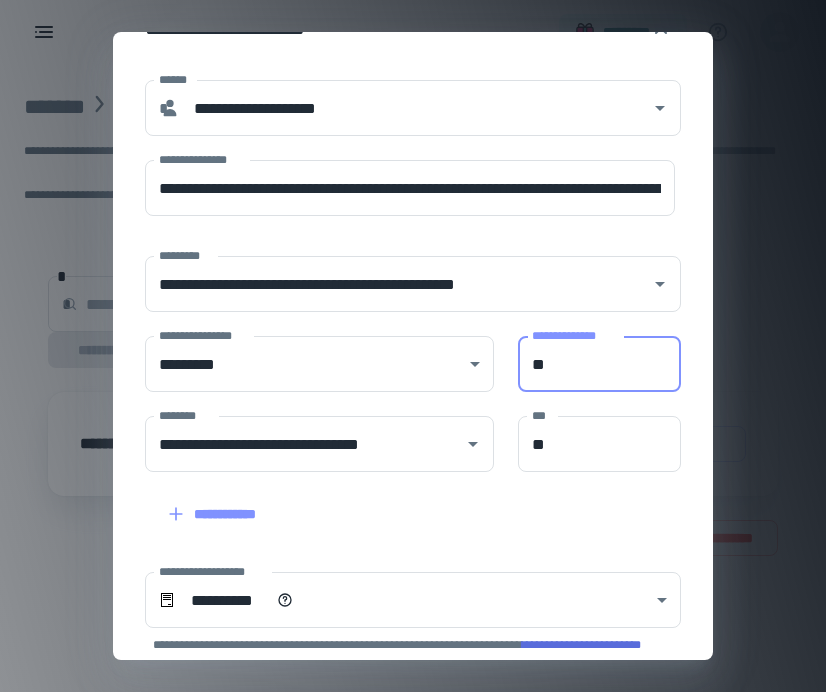 click on "**" at bounding box center (599, 364) 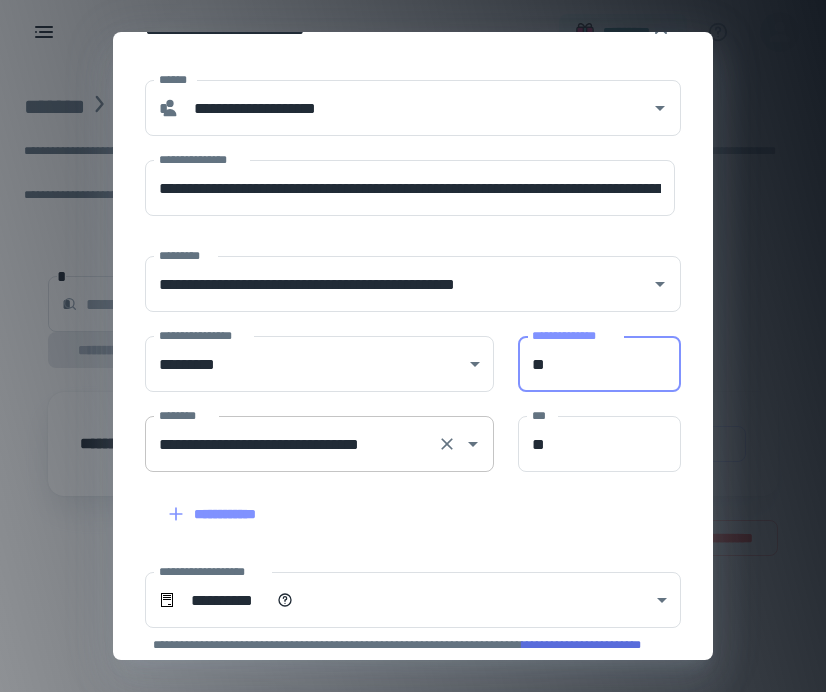 type on "**" 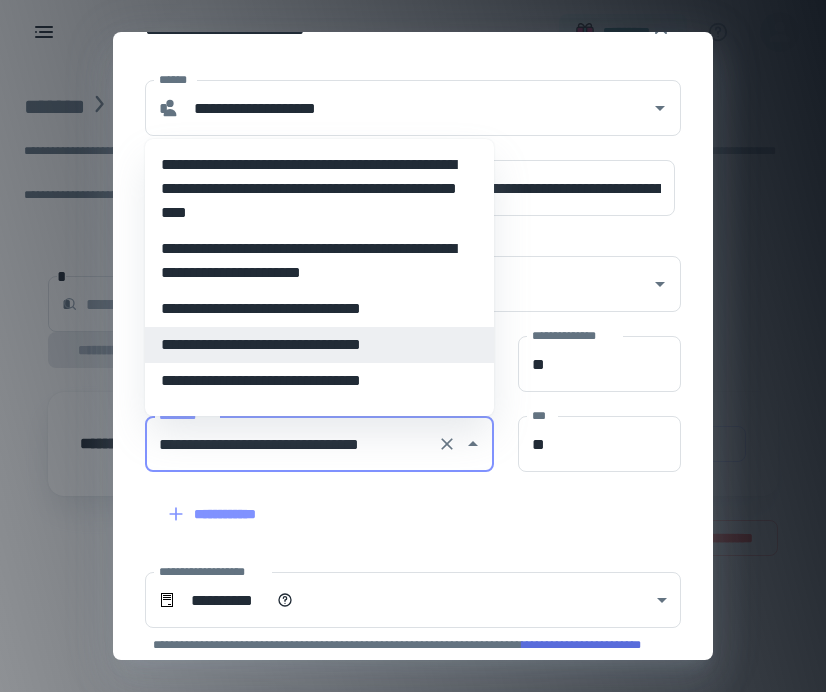 click on "**********" at bounding box center (291, 444) 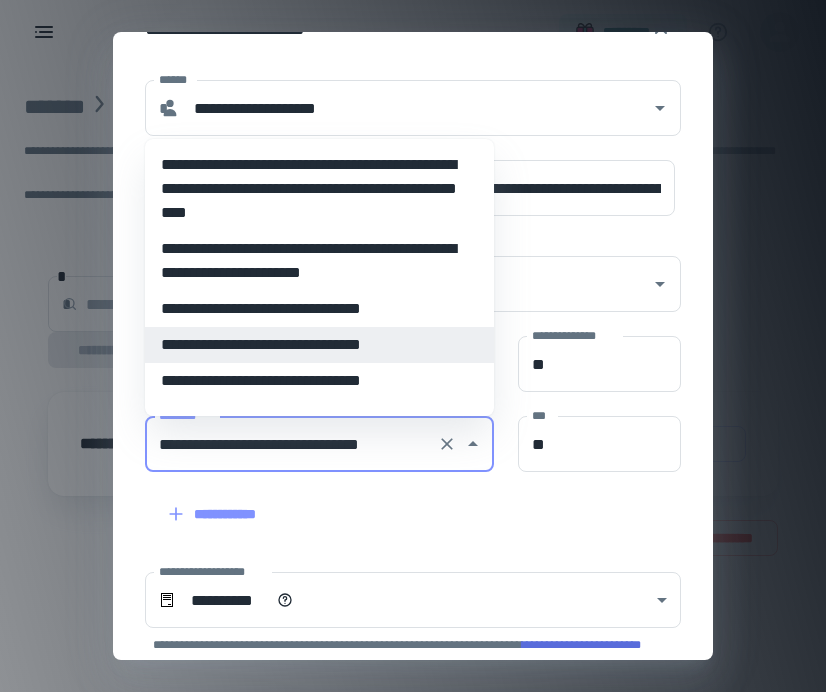 click on "**********" at bounding box center [401, 502] 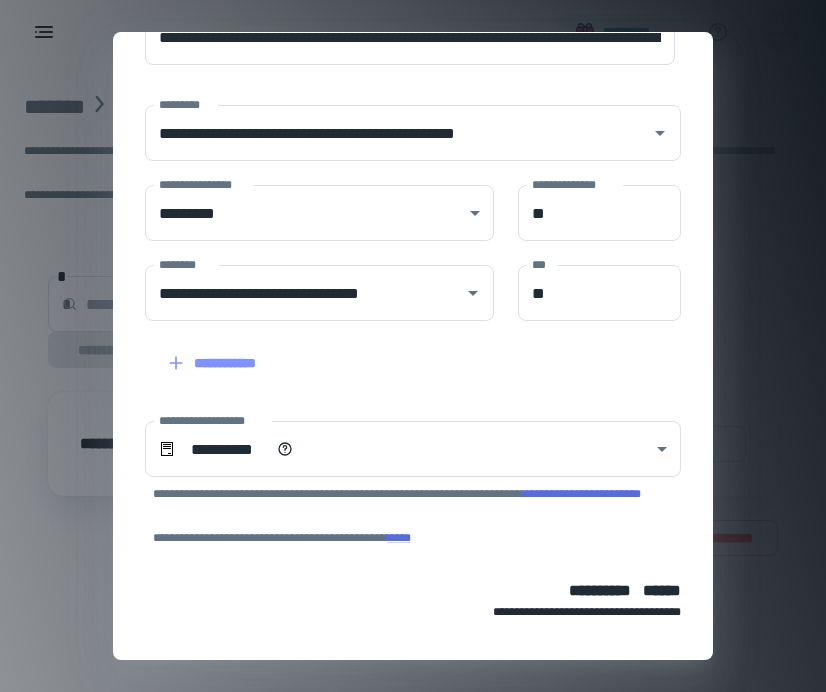 scroll, scrollTop: 276, scrollLeft: 0, axis: vertical 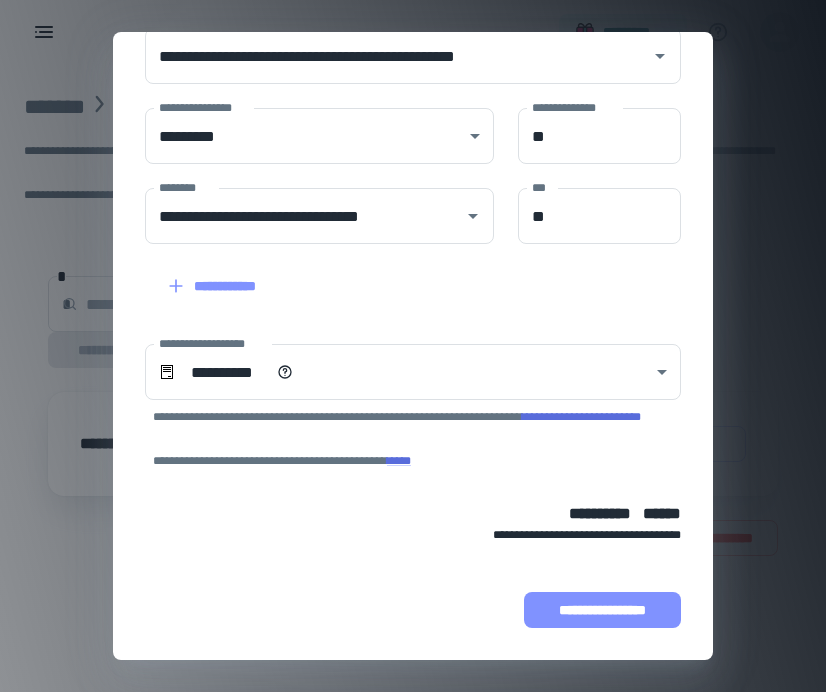 click on "**********" at bounding box center [602, 610] 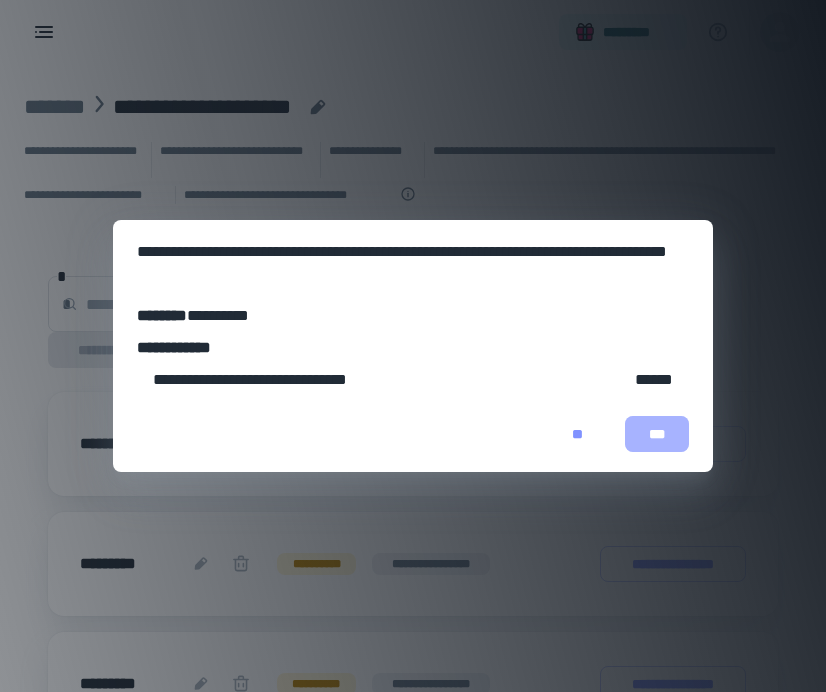 click on "***" at bounding box center [657, 434] 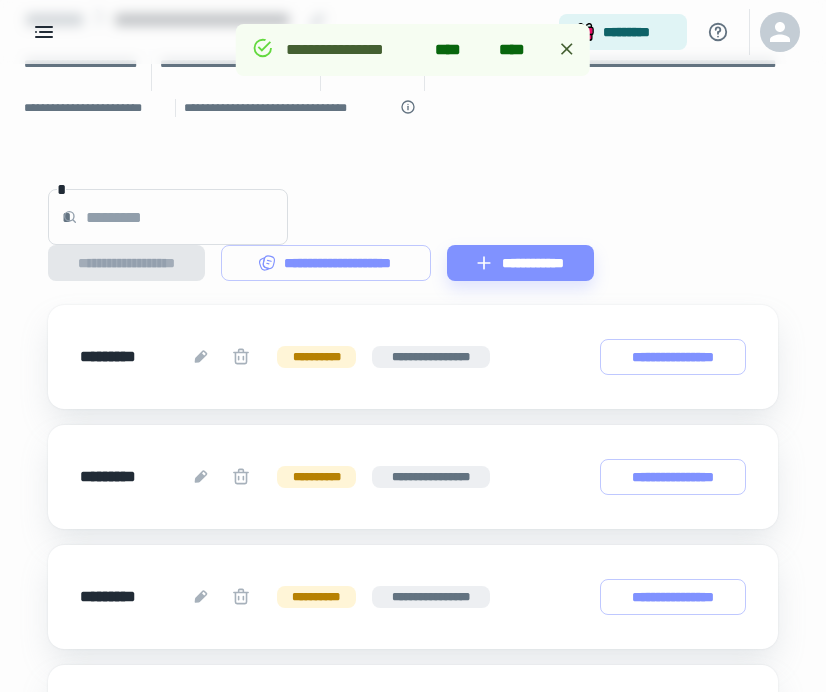 scroll, scrollTop: 0, scrollLeft: 0, axis: both 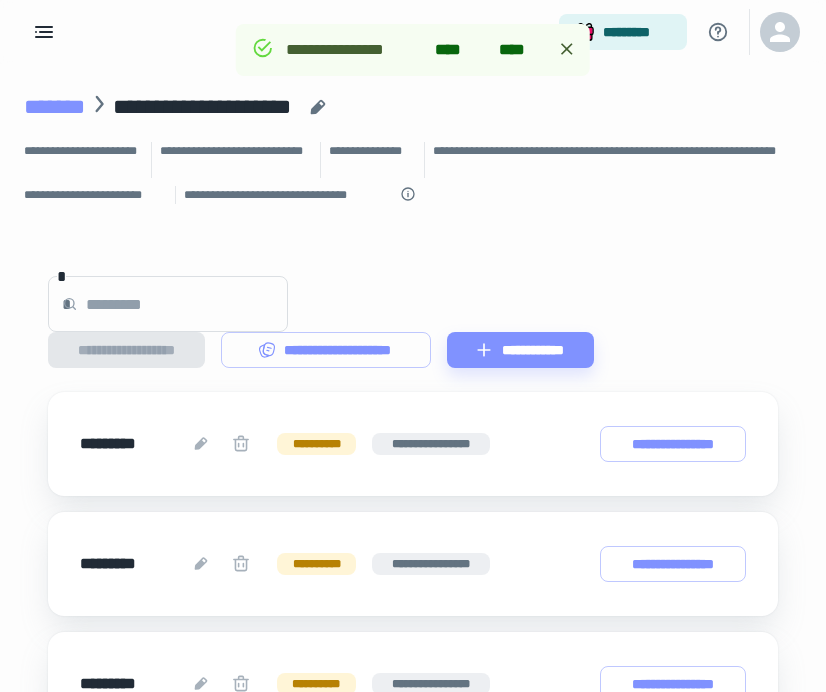 click on "*******" at bounding box center (54, 107) 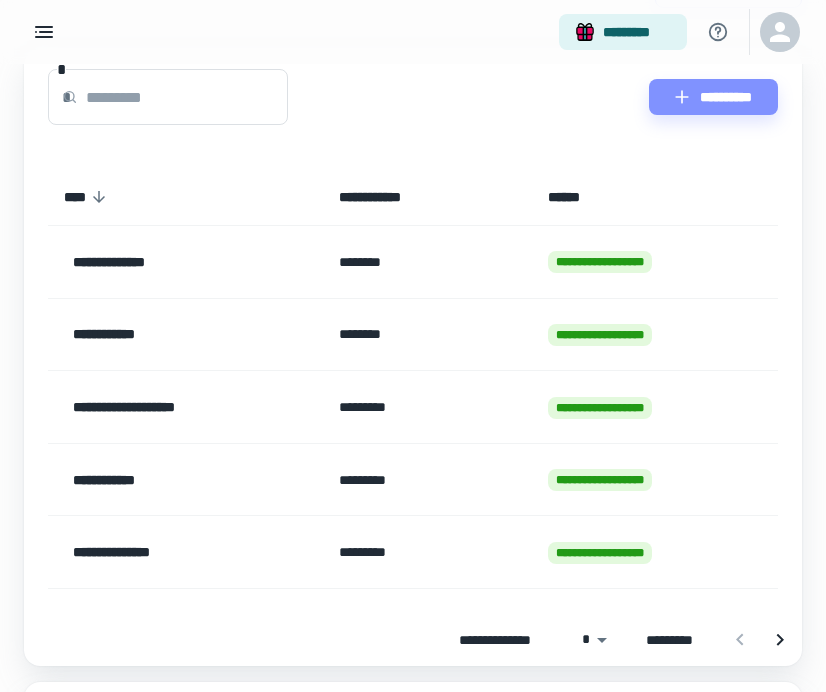 scroll, scrollTop: 266, scrollLeft: 0, axis: vertical 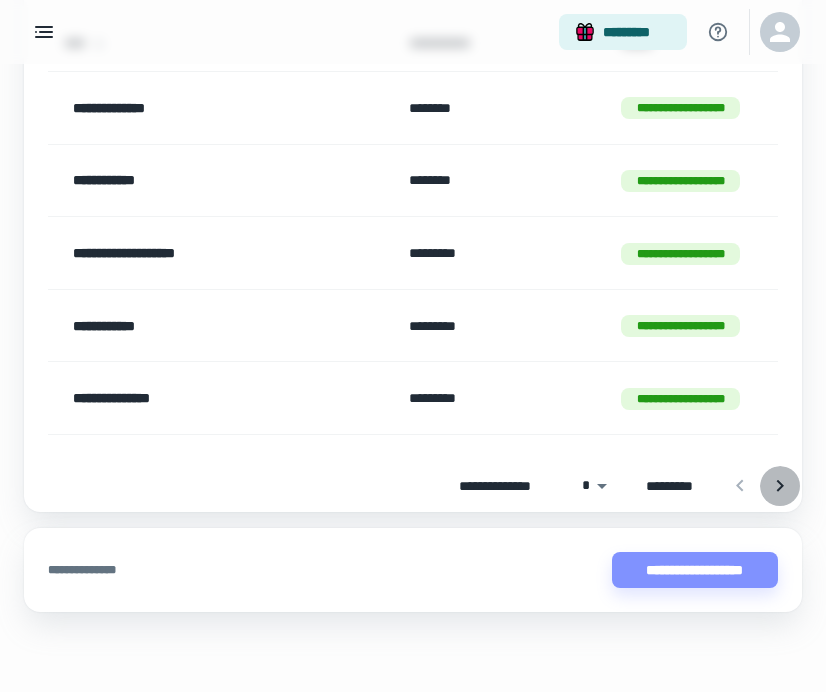 click 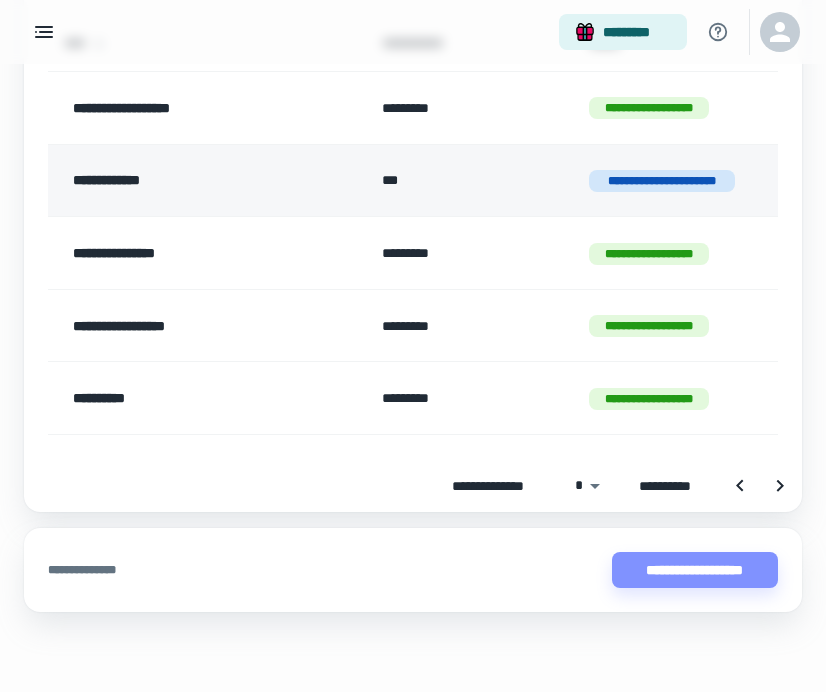 click on "**********" at bounding box center (186, 181) 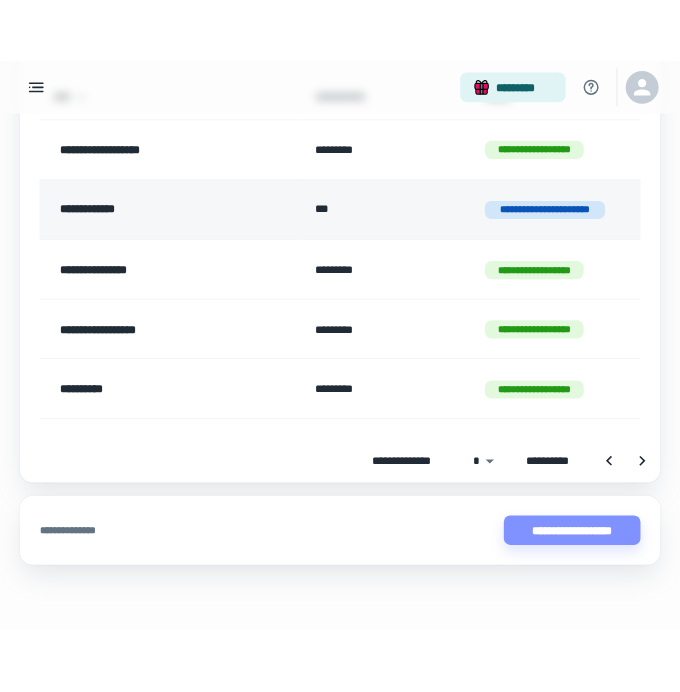 scroll, scrollTop: 0, scrollLeft: 0, axis: both 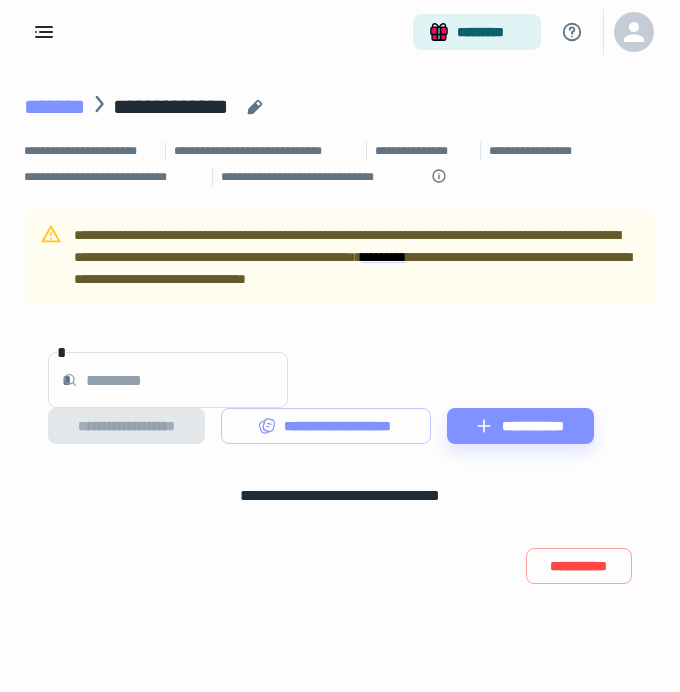 click on "*******" at bounding box center (54, 107) 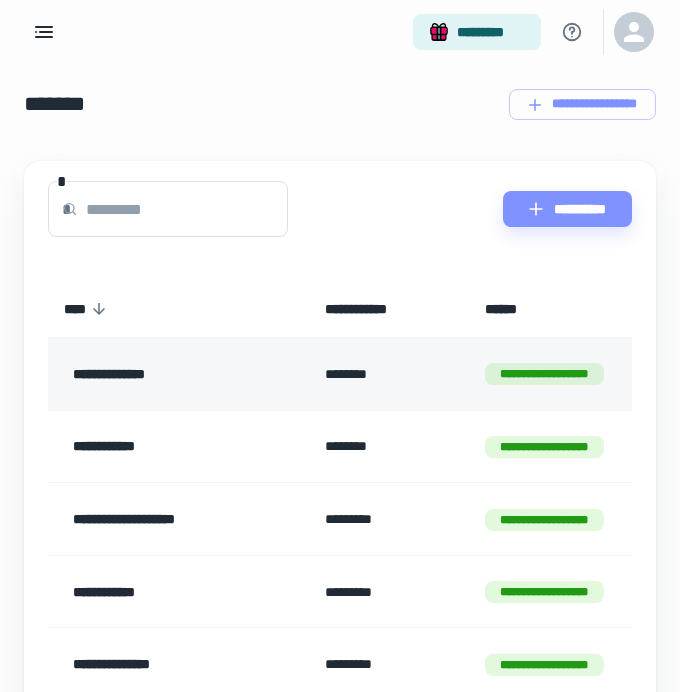 click on "**********" at bounding box center (169, 374) 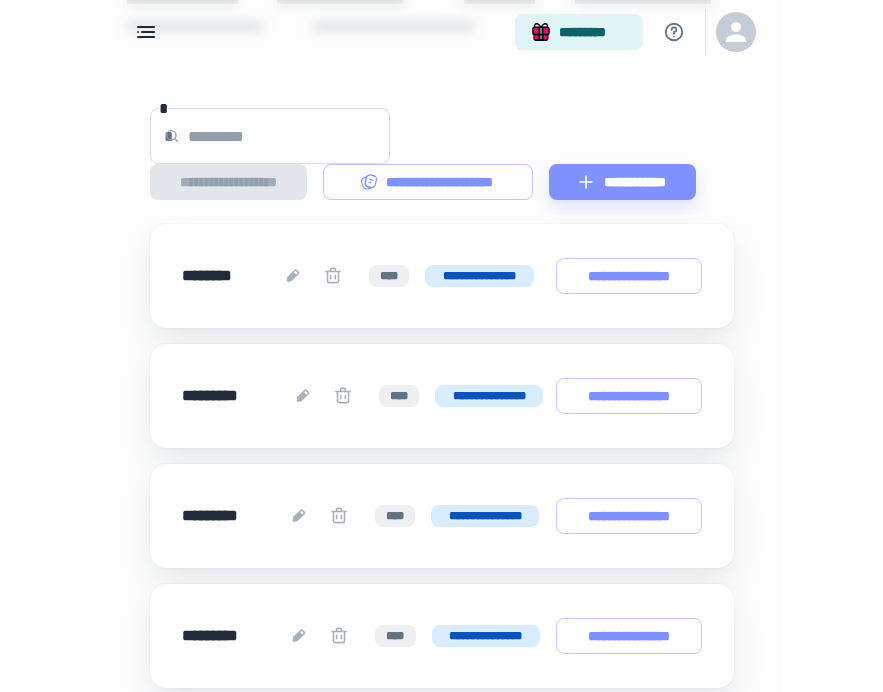 scroll, scrollTop: 0, scrollLeft: 0, axis: both 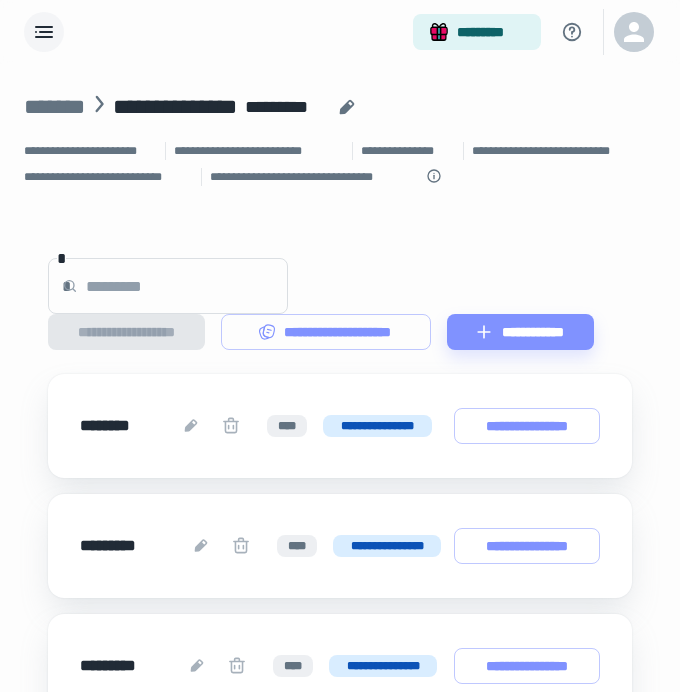 click 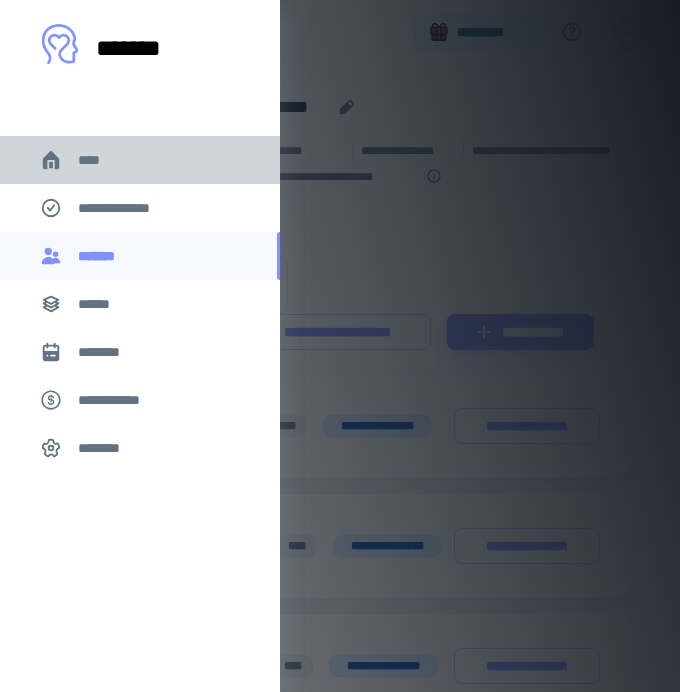 click on "****" at bounding box center (97, 160) 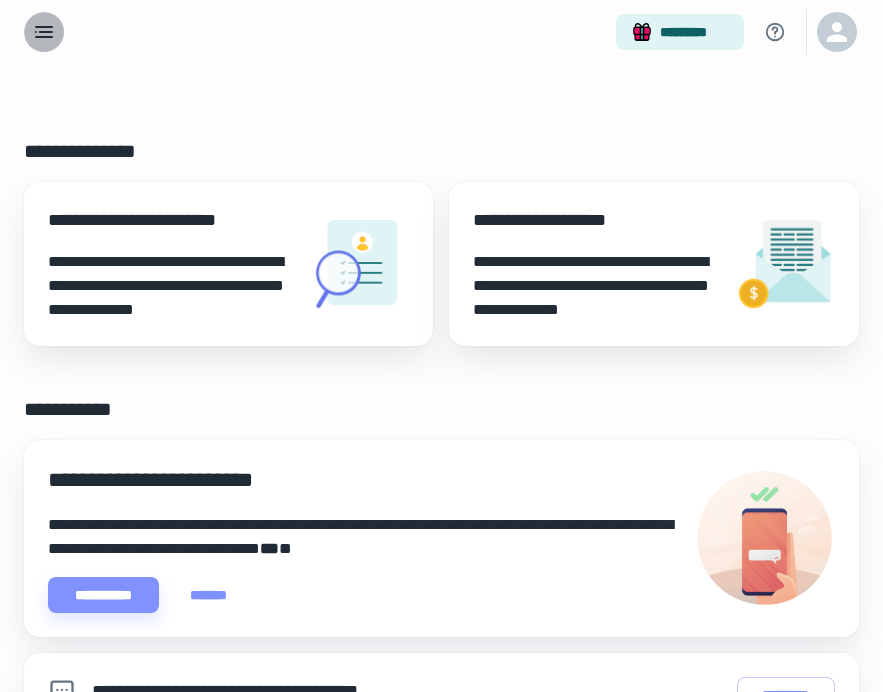 click 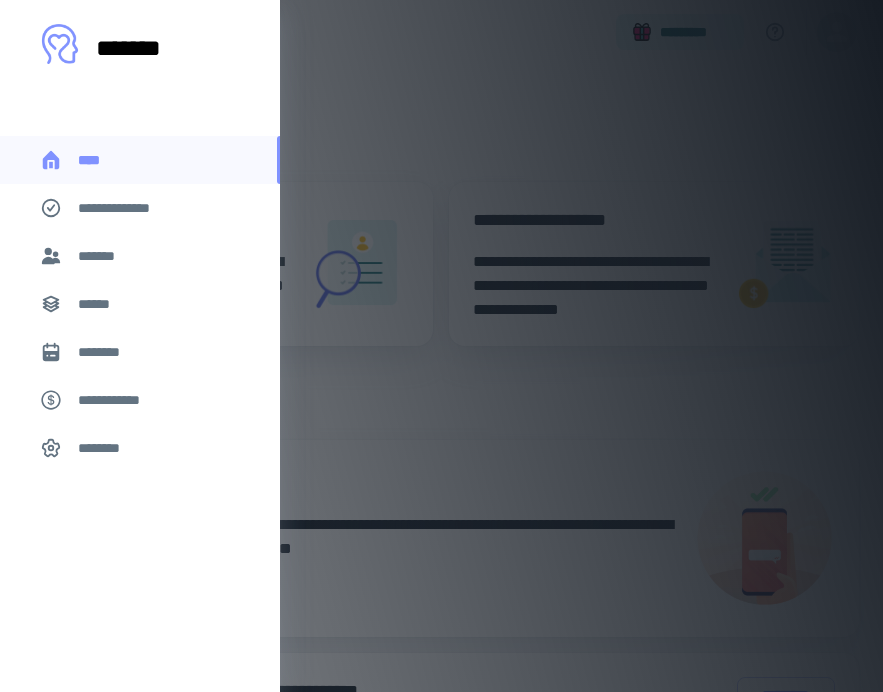 click on "********" at bounding box center (107, 352) 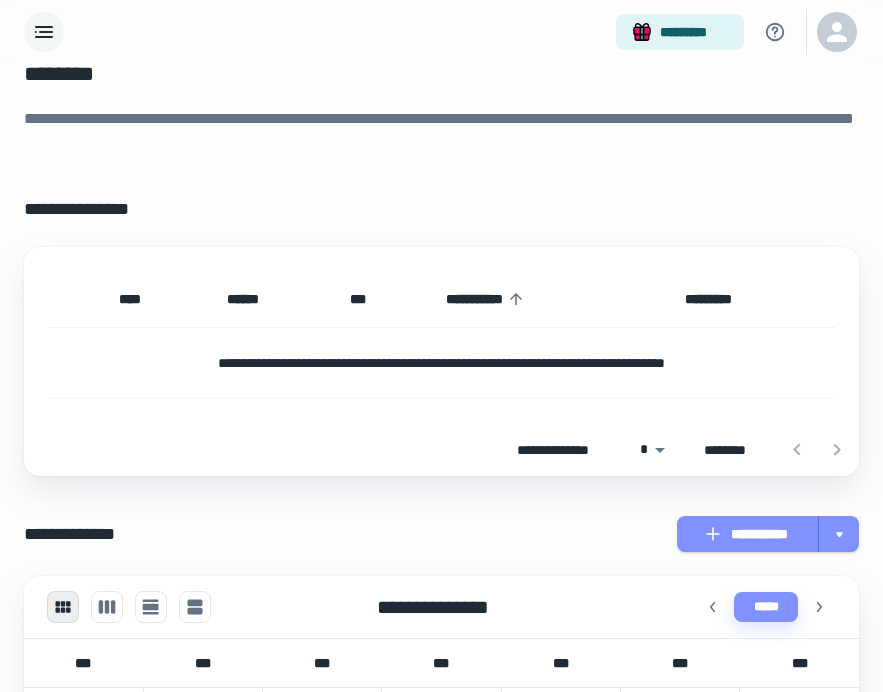 scroll, scrollTop: 0, scrollLeft: 0, axis: both 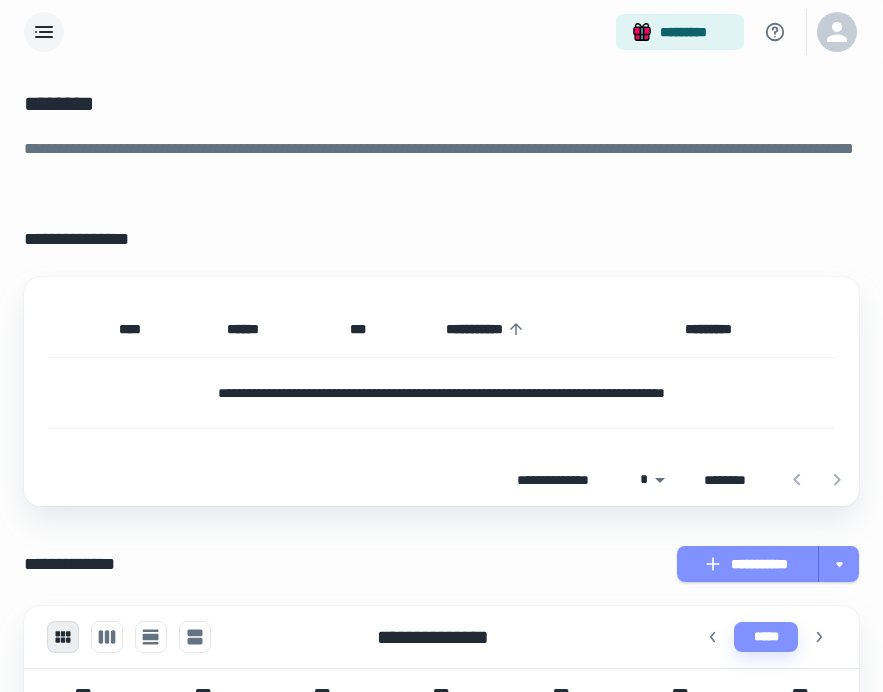 click 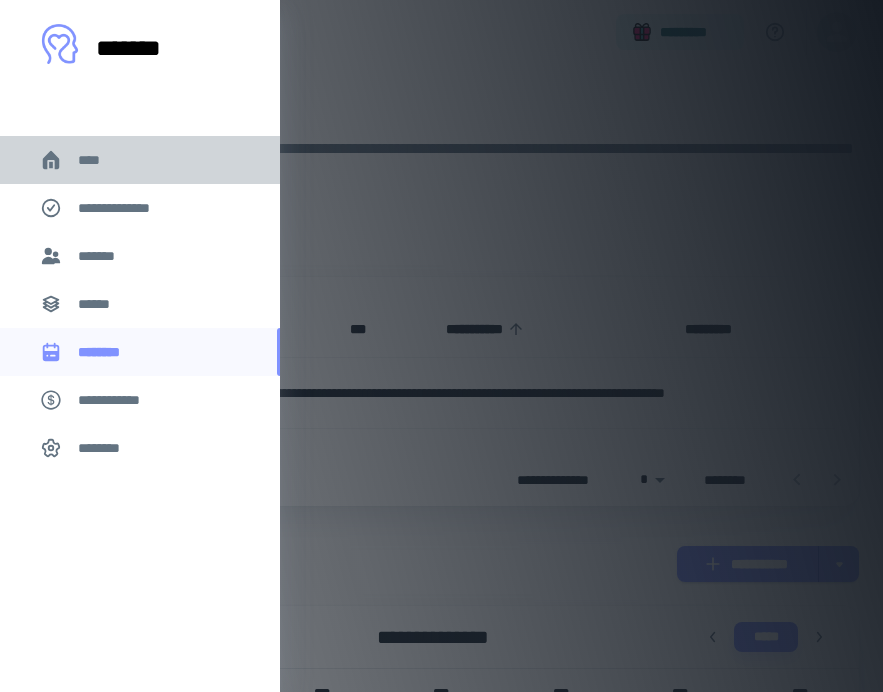 click on "****" at bounding box center (140, 160) 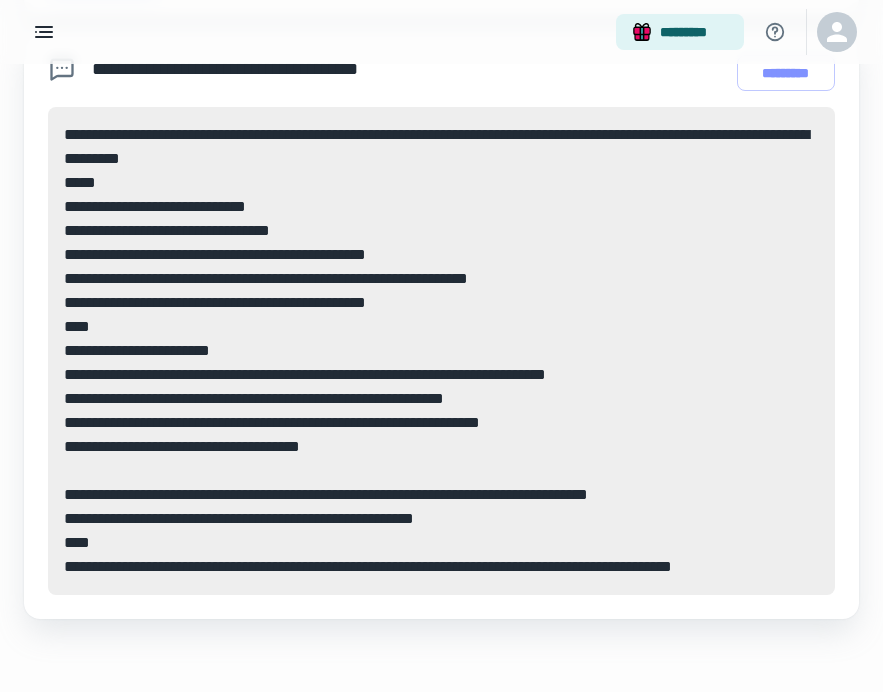 scroll, scrollTop: 629, scrollLeft: 0, axis: vertical 